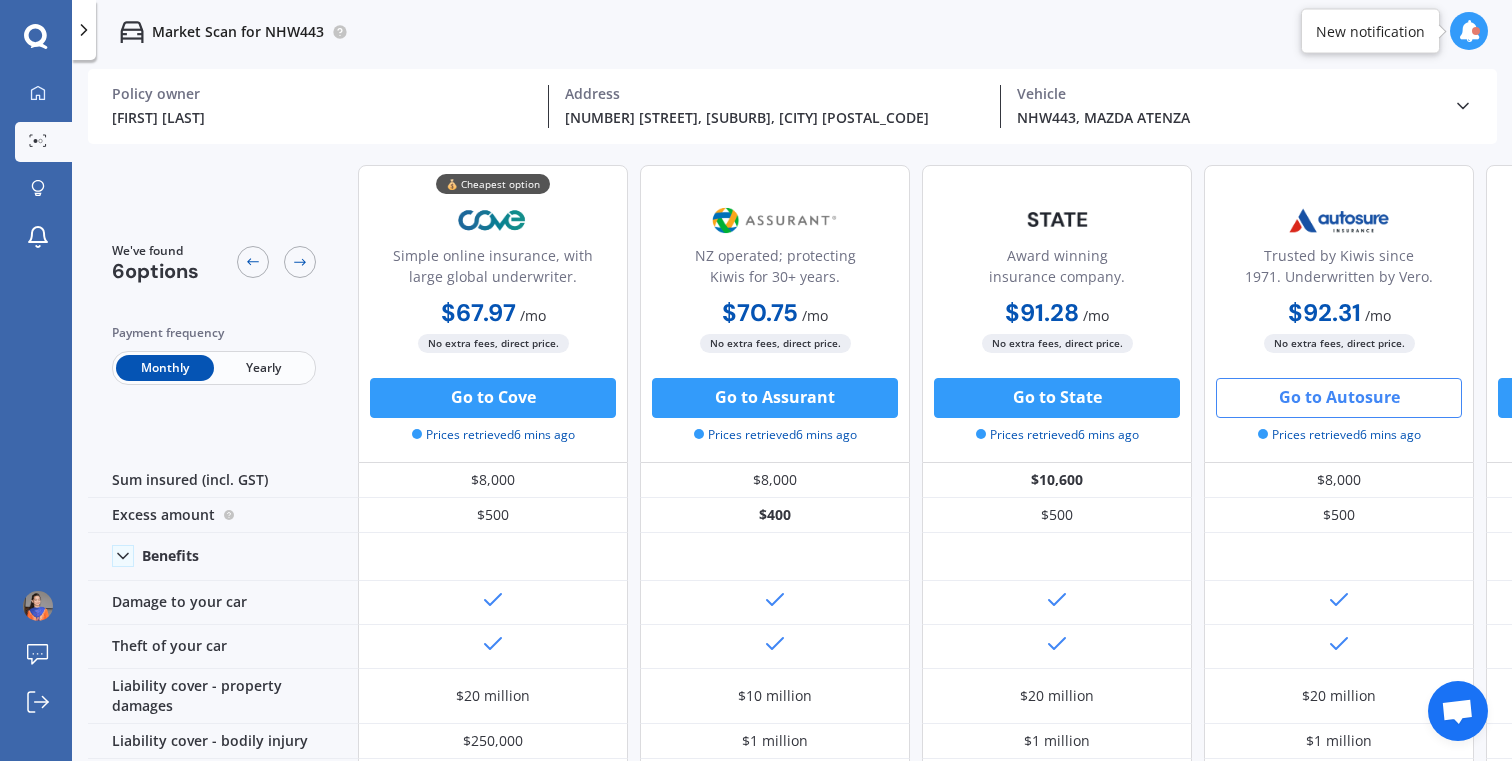 scroll, scrollTop: 0, scrollLeft: 0, axis: both 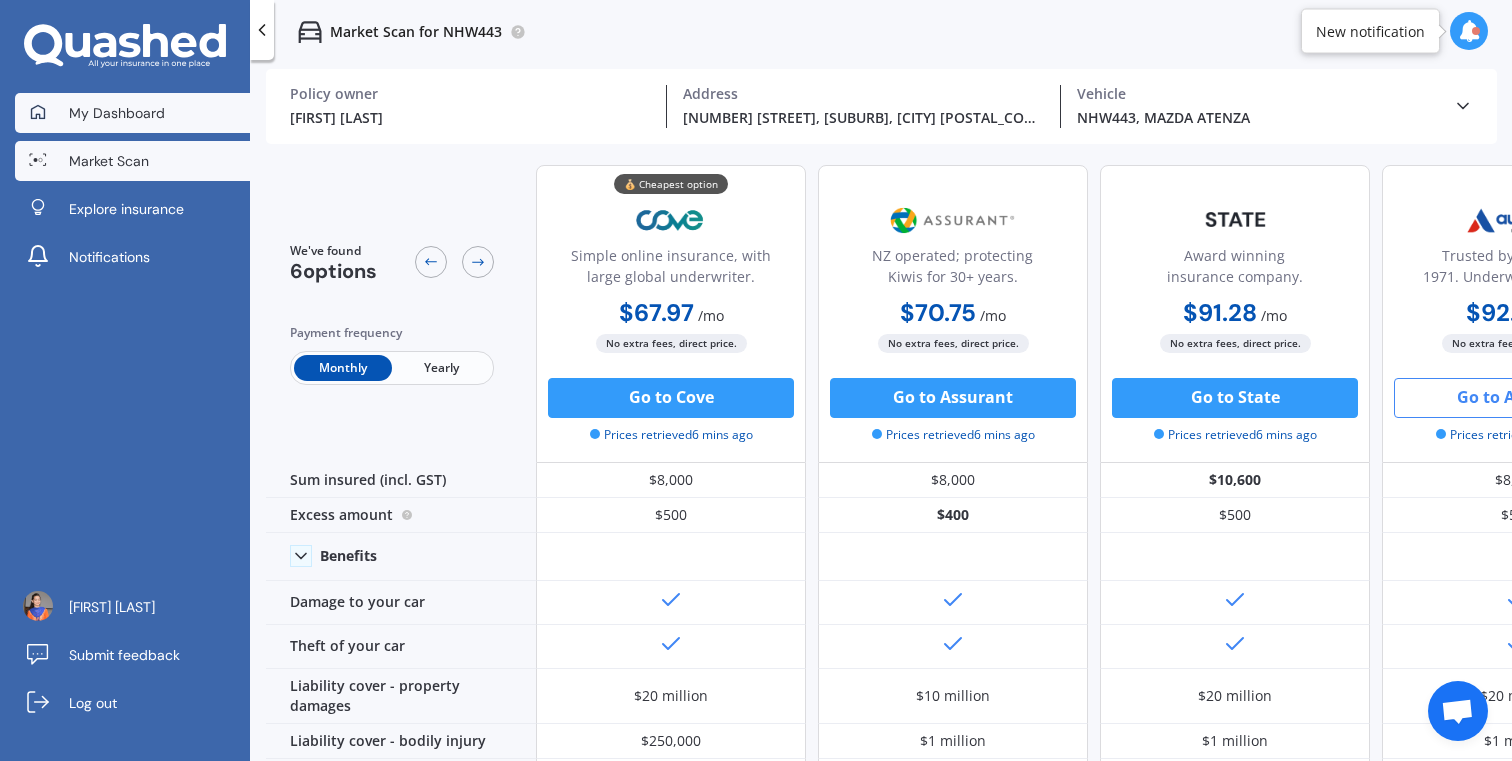 click on "My Dashboard" at bounding box center [117, 113] 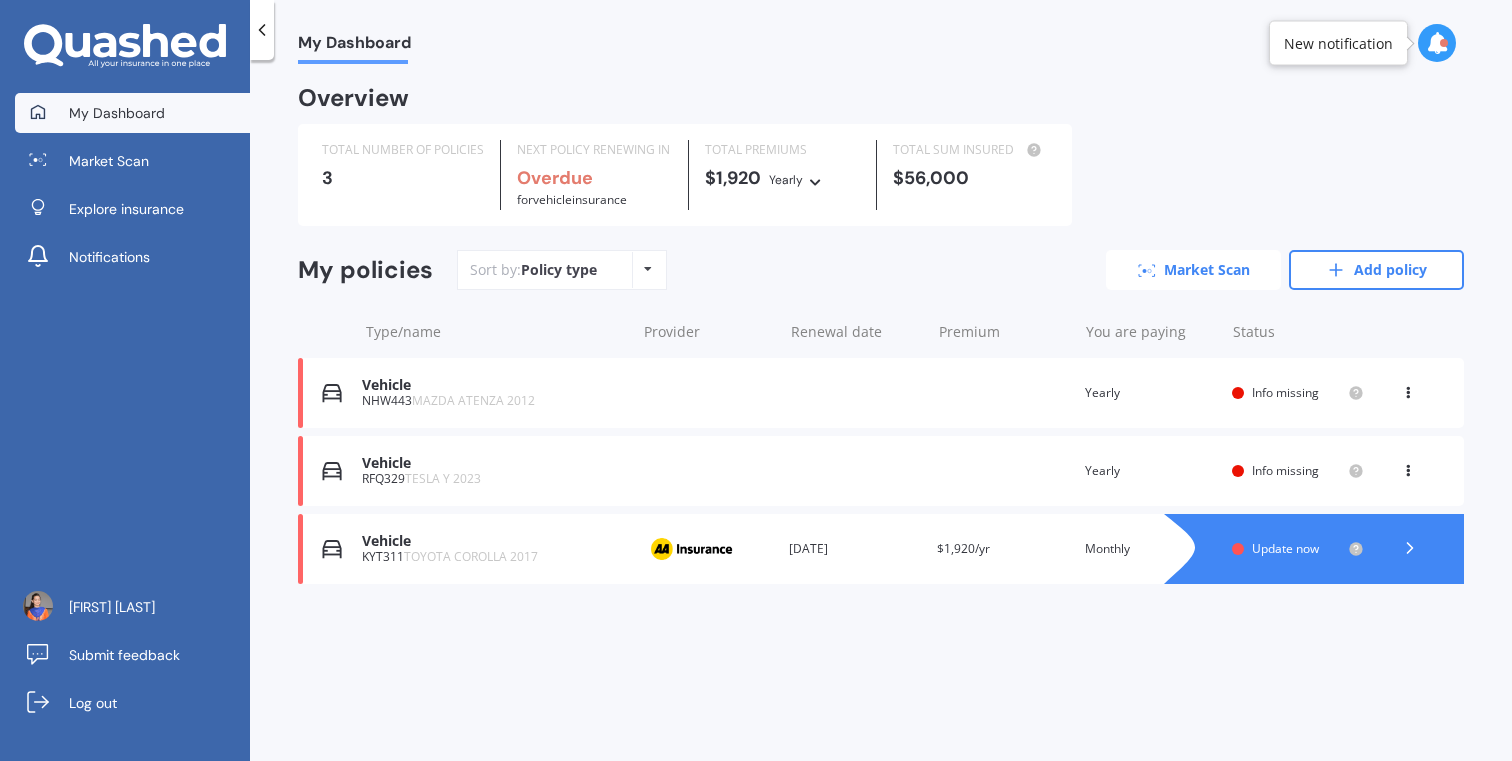 click on "Market Scan" at bounding box center (1193, 270) 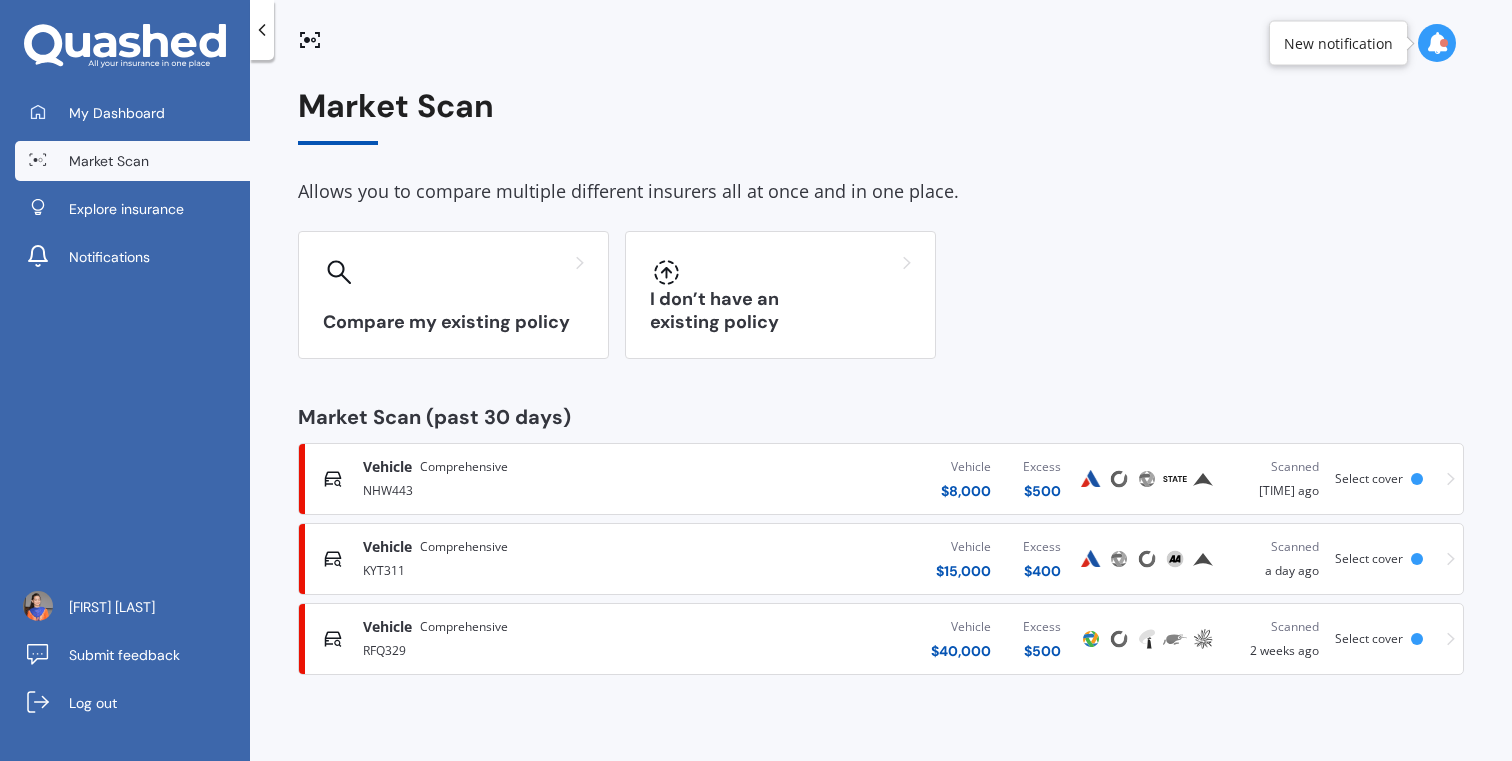 click on "Vehicle Comprehensive" at bounding box center (531, 547) 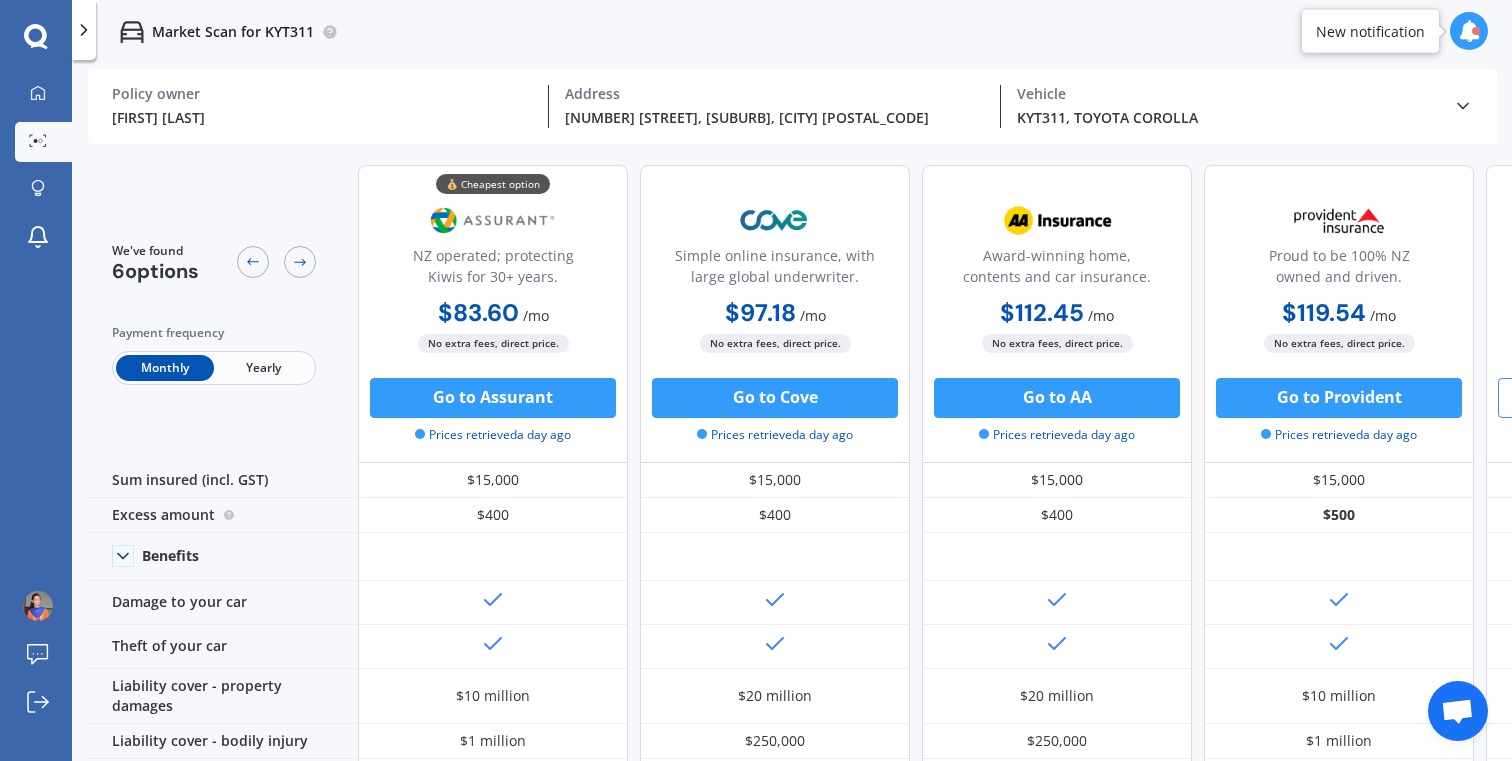 click at bounding box center [84, 30] 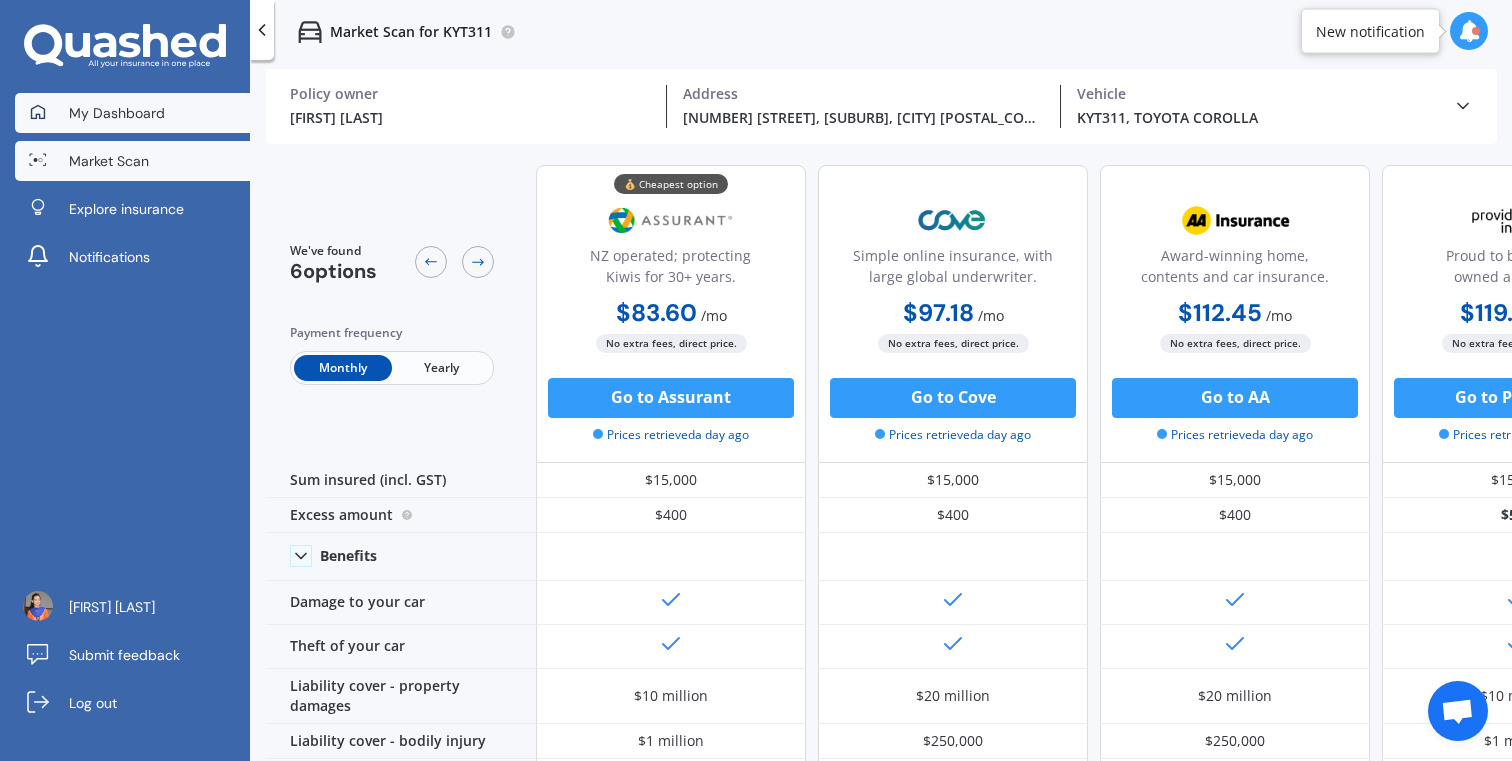 click on "My Dashboard" at bounding box center [117, 113] 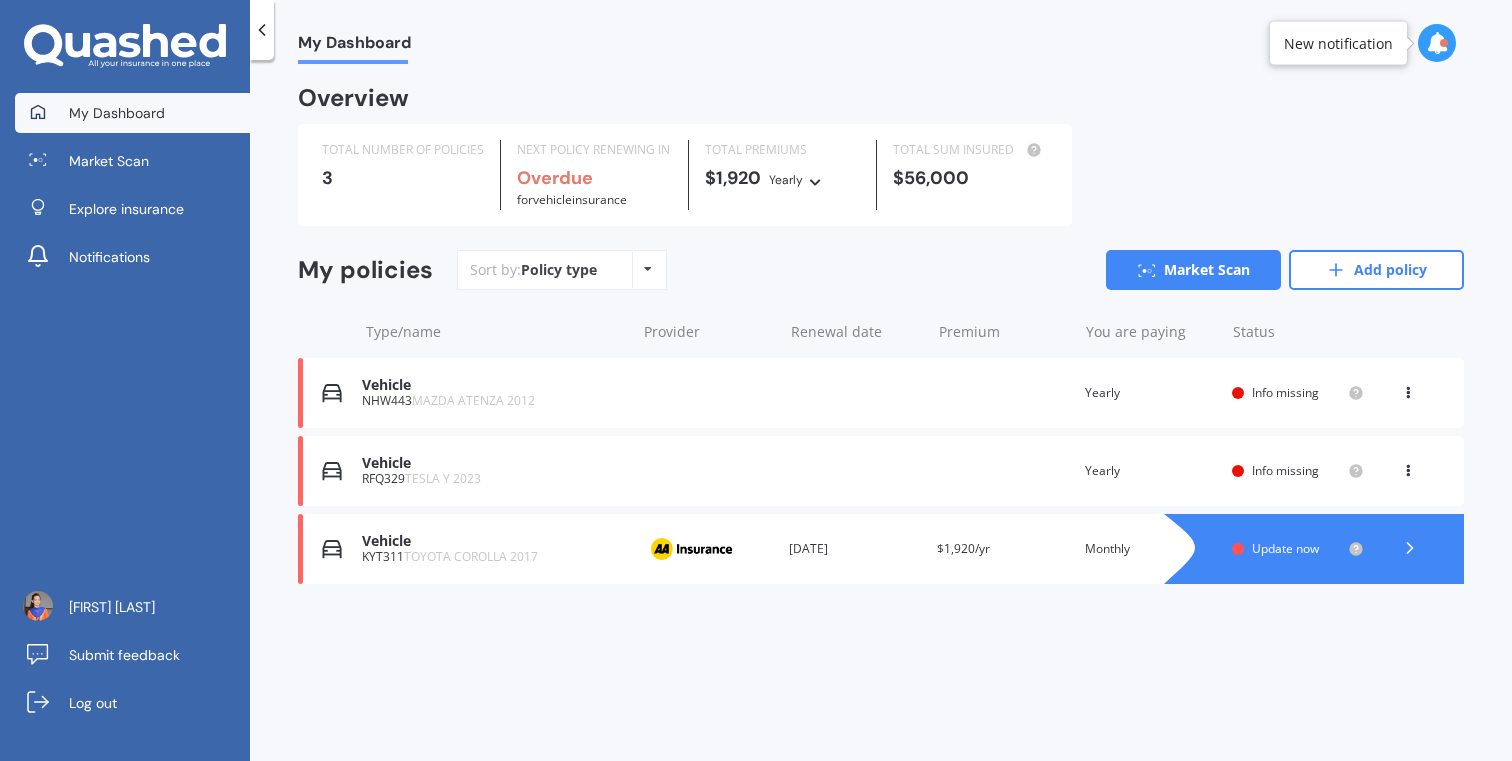 click at bounding box center (1408, 389) 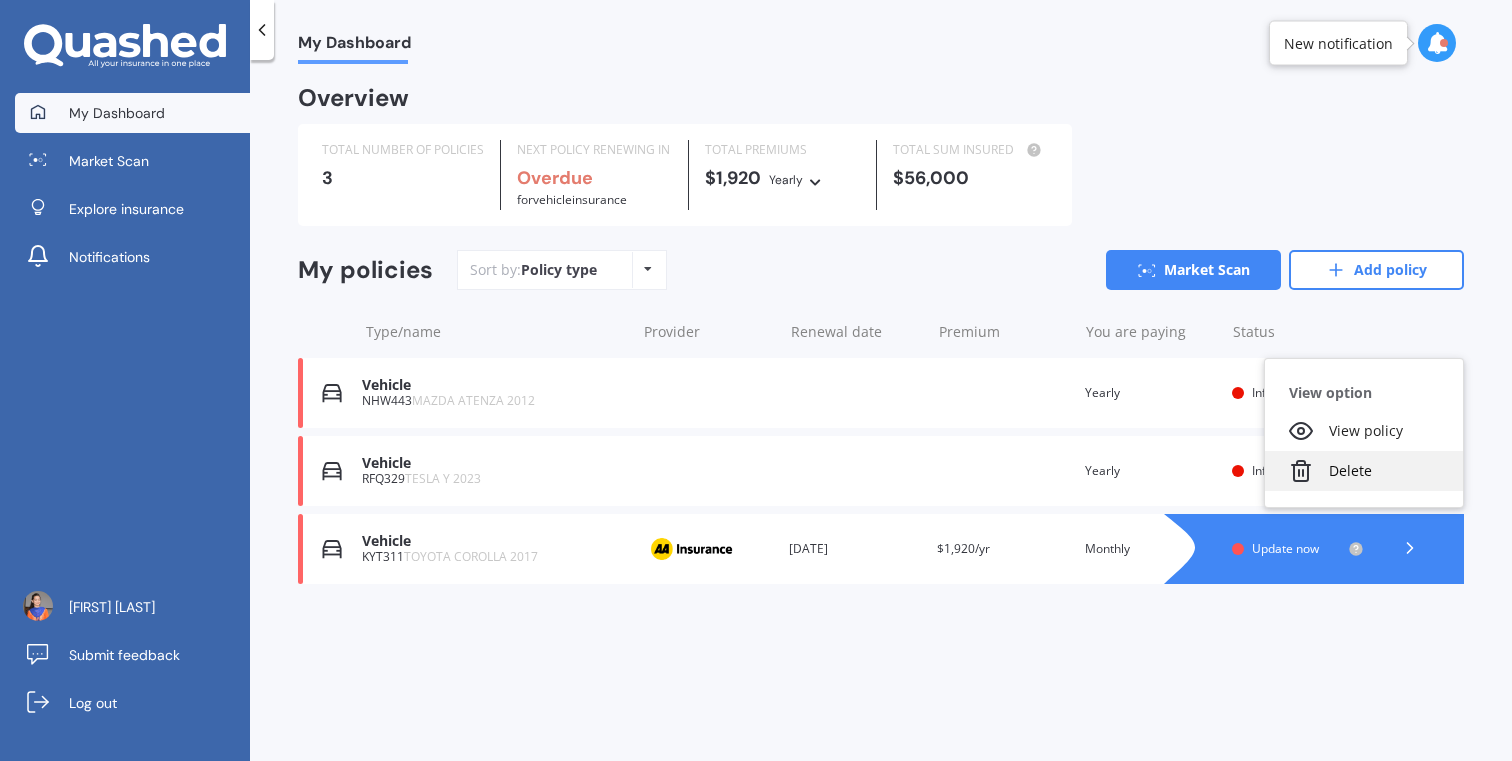 click on "Delete" at bounding box center (1364, 471) 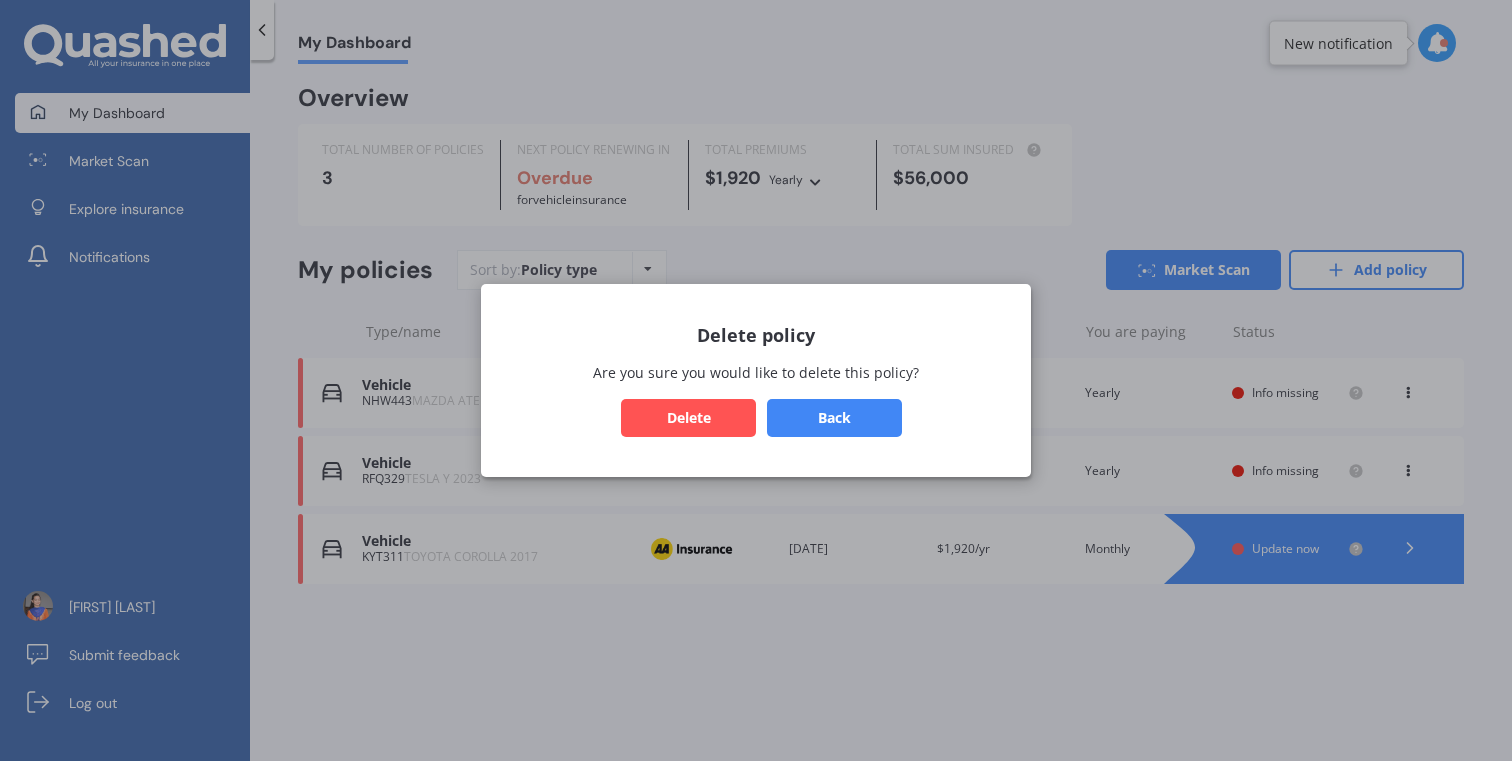 click on "Delete" at bounding box center (688, 418) 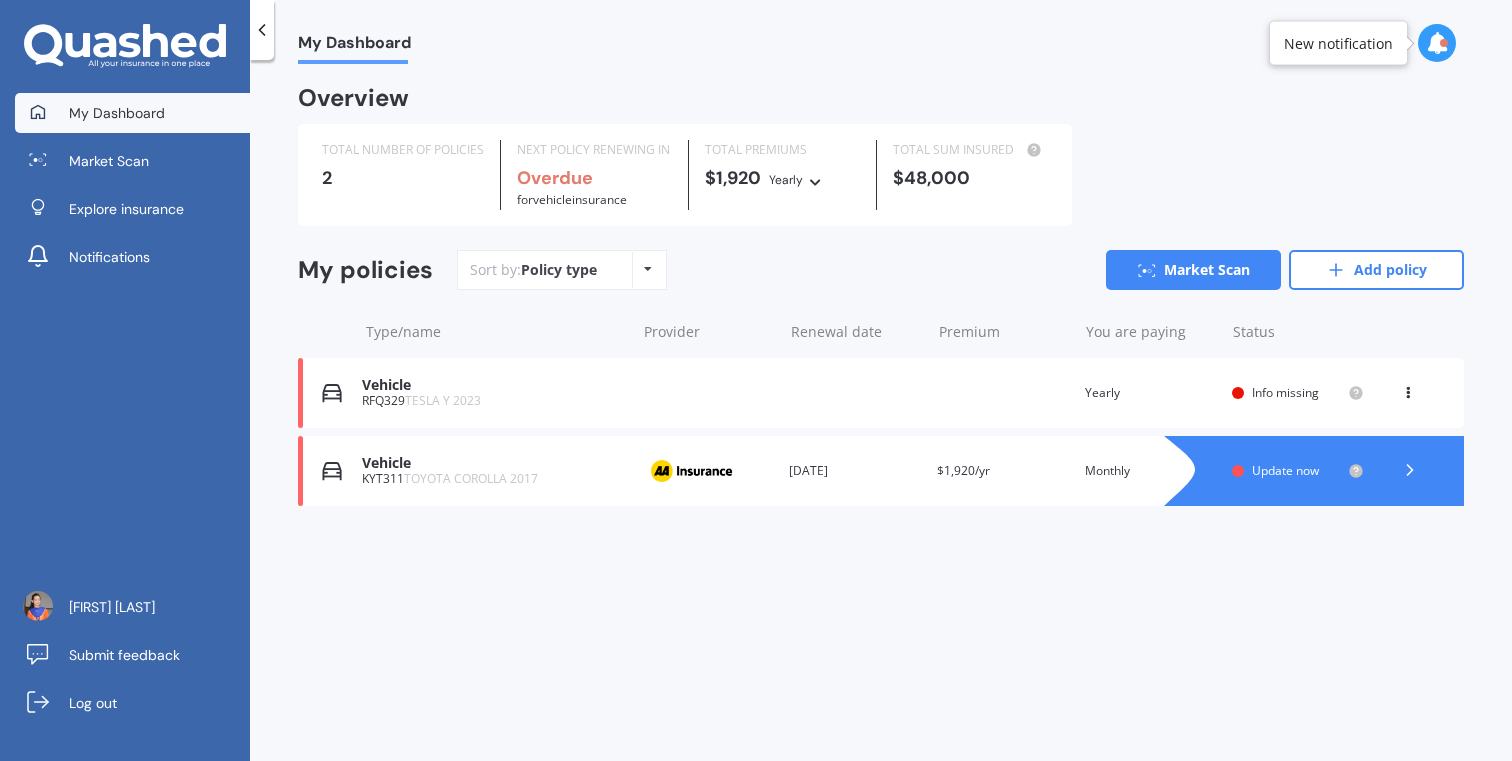 click at bounding box center [1408, 389] 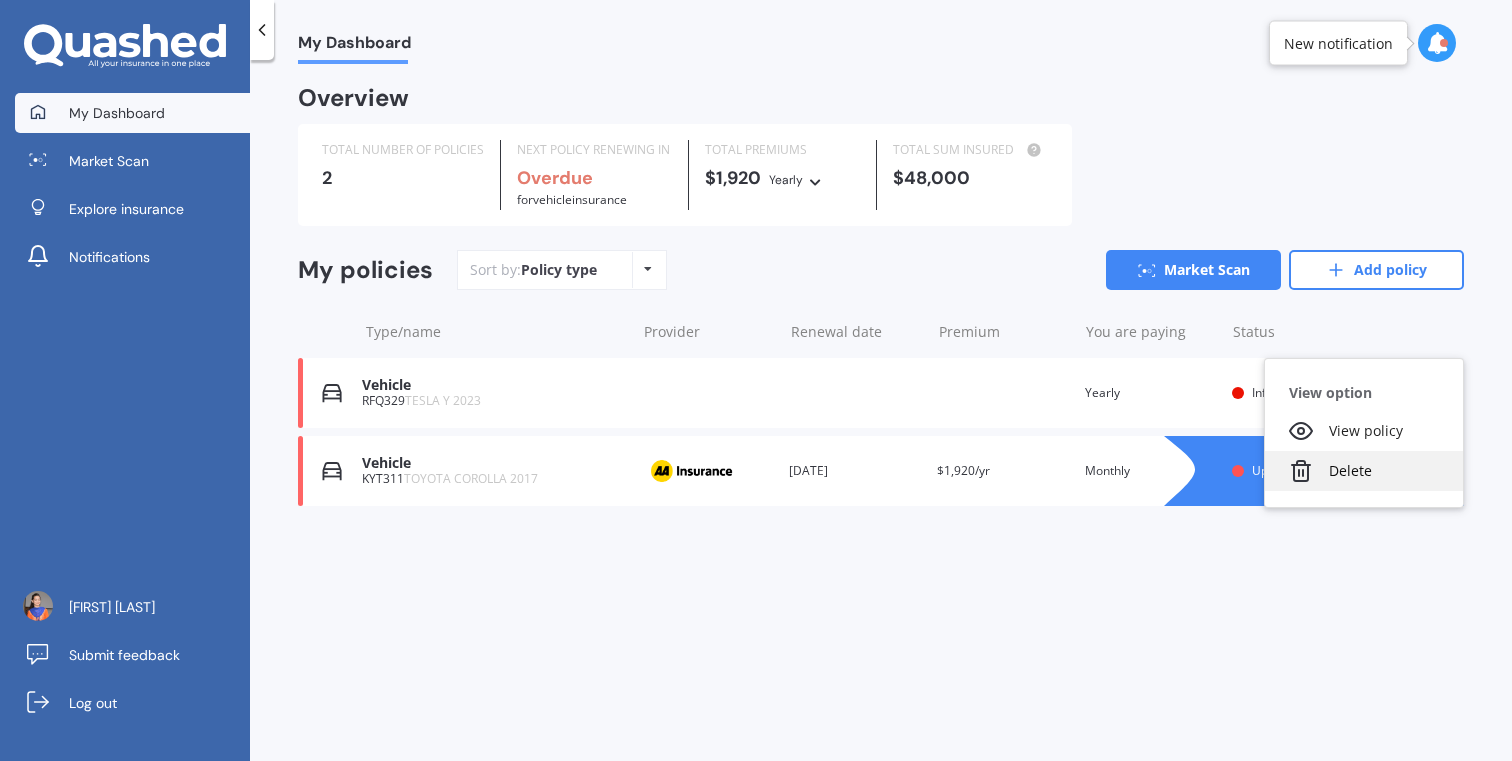 click on "Delete" at bounding box center [1364, 471] 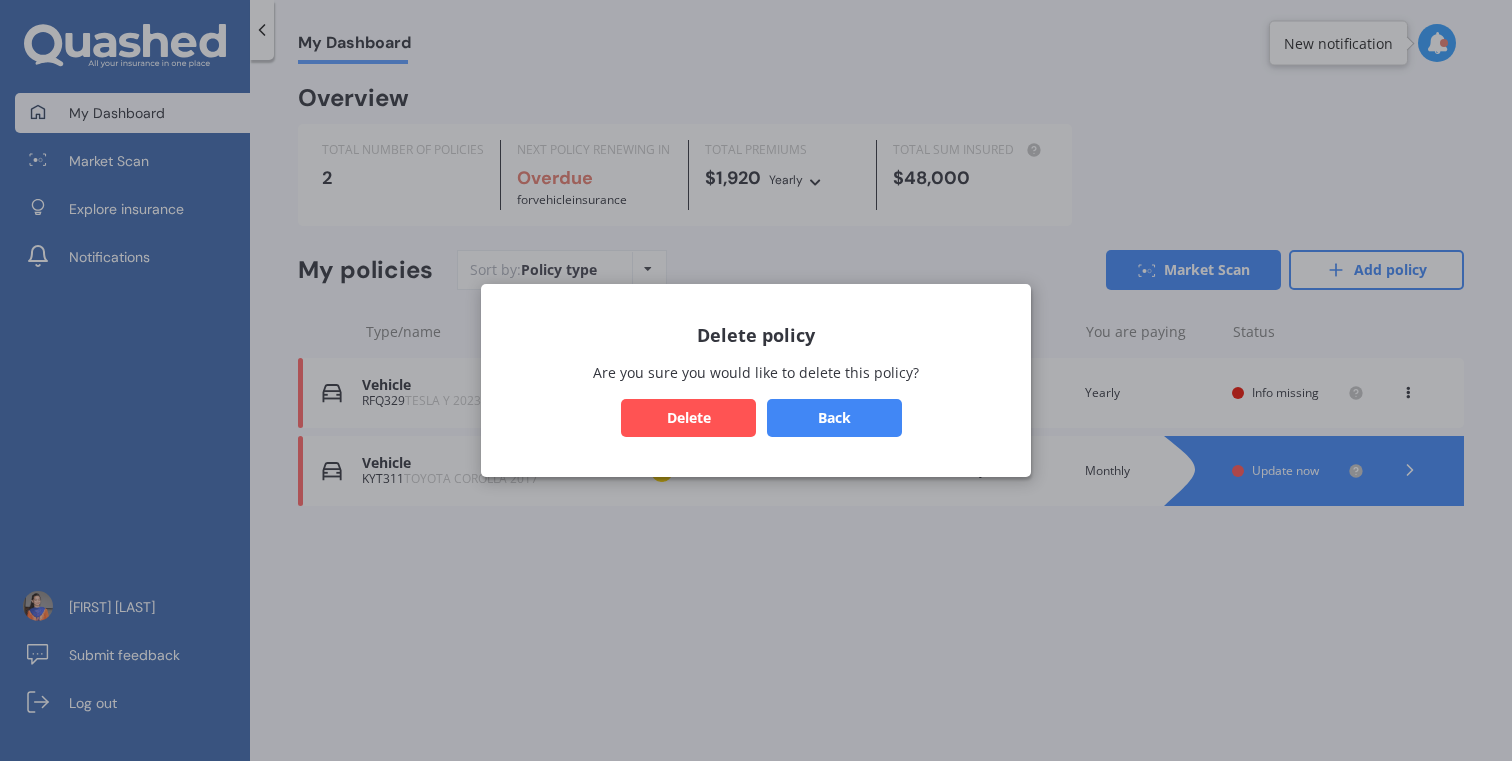 click on "Delete" at bounding box center (688, 418) 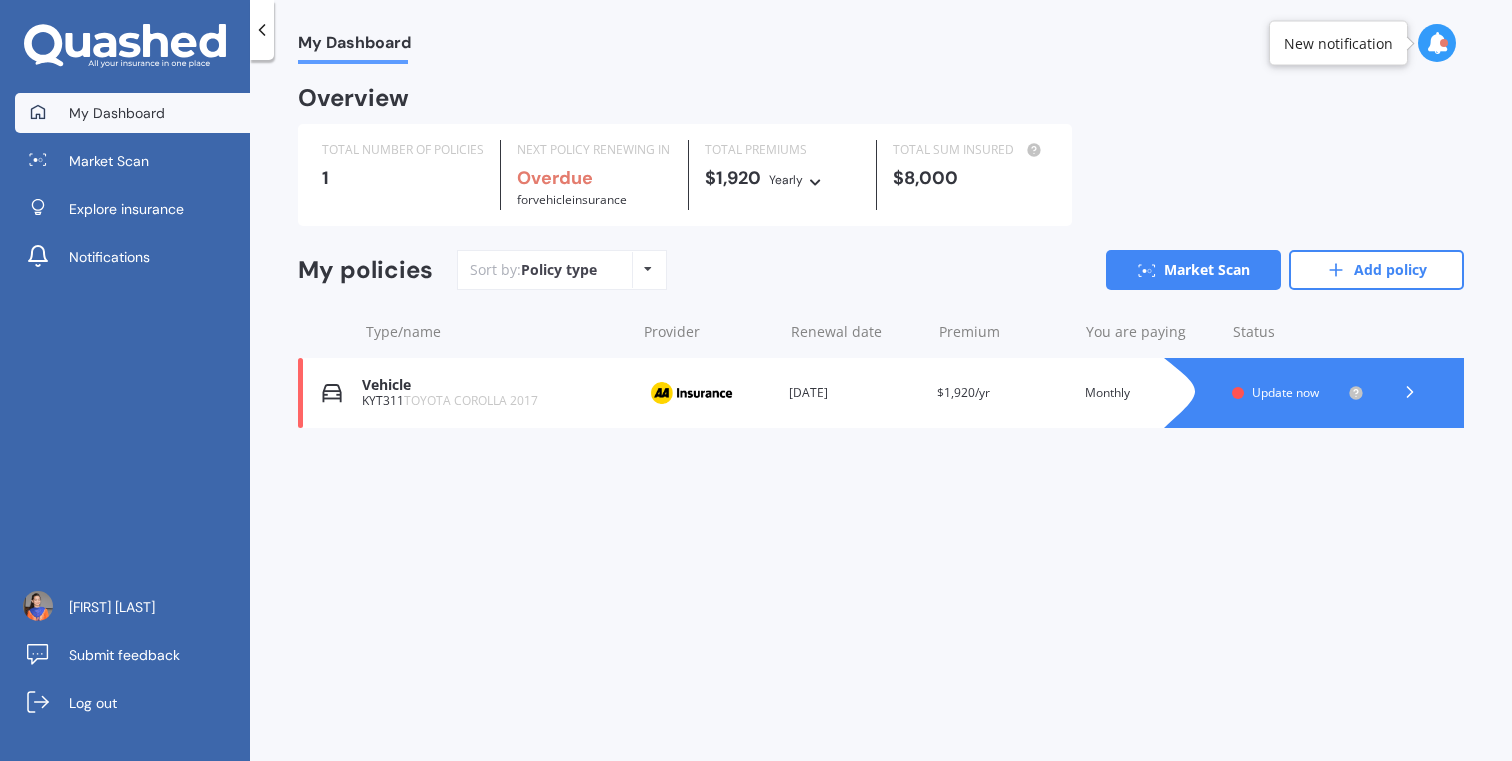 click at bounding box center [1410, 392] 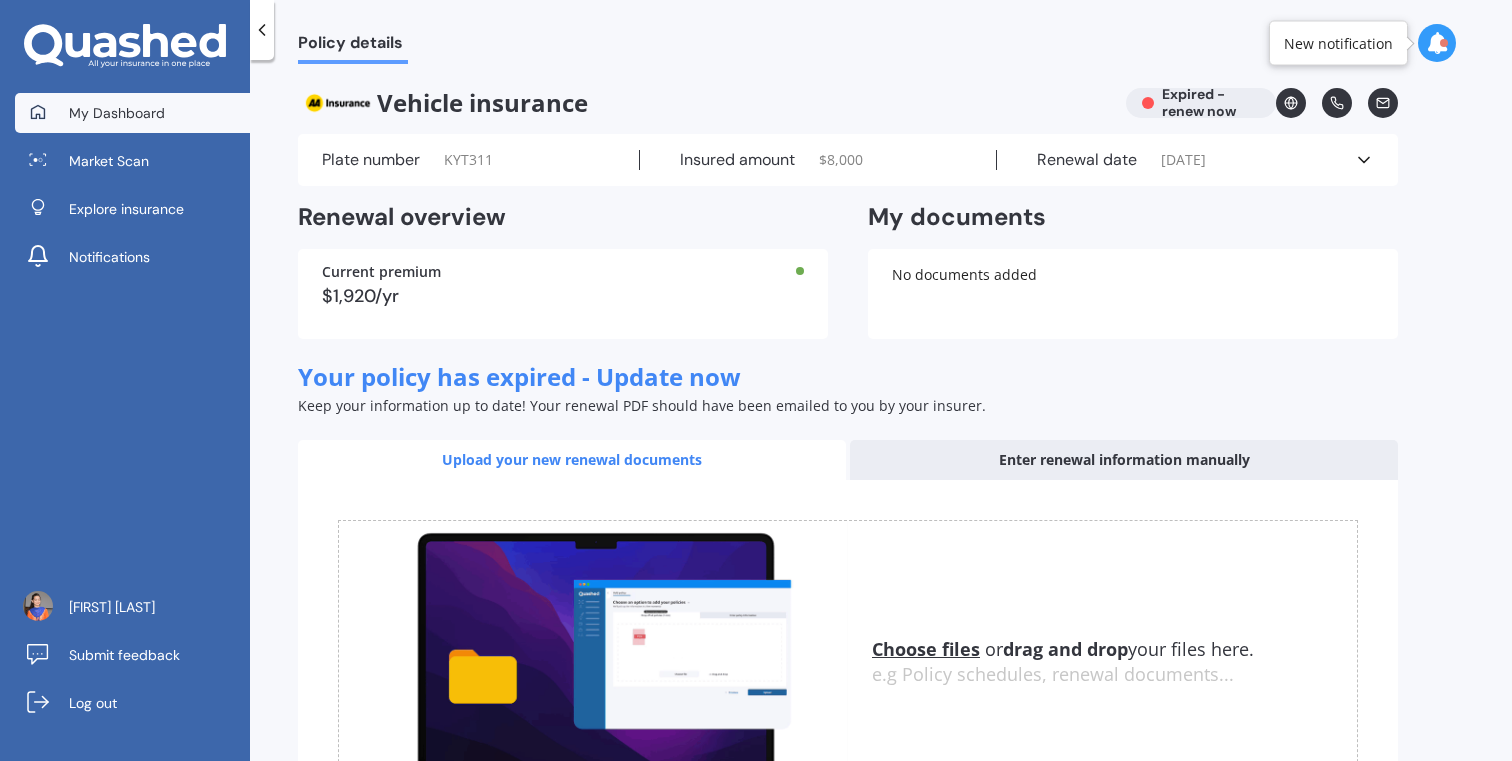 click on "My Dashboard" at bounding box center (117, 113) 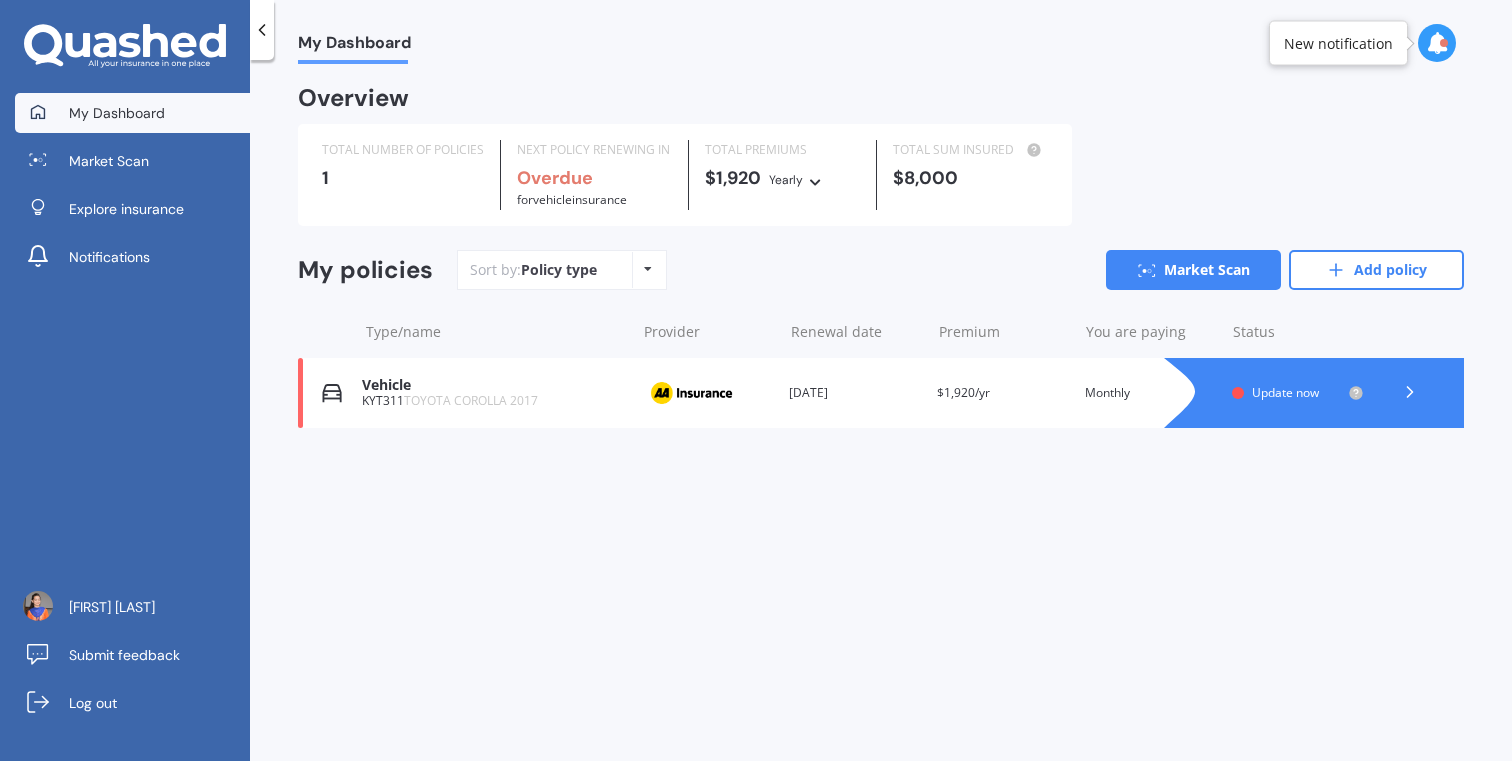 click on "My Dashboard Overview TOTAL NUMBER OF POLICIES 1 NEXT POLICY RENEWING IN Overdue   for  Vehicle  insurance TOTAL PREMIUMS $1,920 Yearly Yearly Six-Monthly Quarterly Monthly Fortnightly Weekly TOTAL SUM INSURED $8,000 My policies Sort by:  Policy type Policy type Alphabetical Date added Renewing next Market Scan Add policy Type/name Provider Renewal date Premium You are paying Status Vehicle KYT311  TOYOTA COROLLA 2017 Provider Renewal date 15 May 2025 Premium $1,920/yr You are paying Monthly Status Update now Vehicle KYT311  TOYOTA COROLLA 2017 Provider Renewal date 15 May 2025 Premium $1,920/yr You are paying Monthly Status Update now" at bounding box center [881, 414] 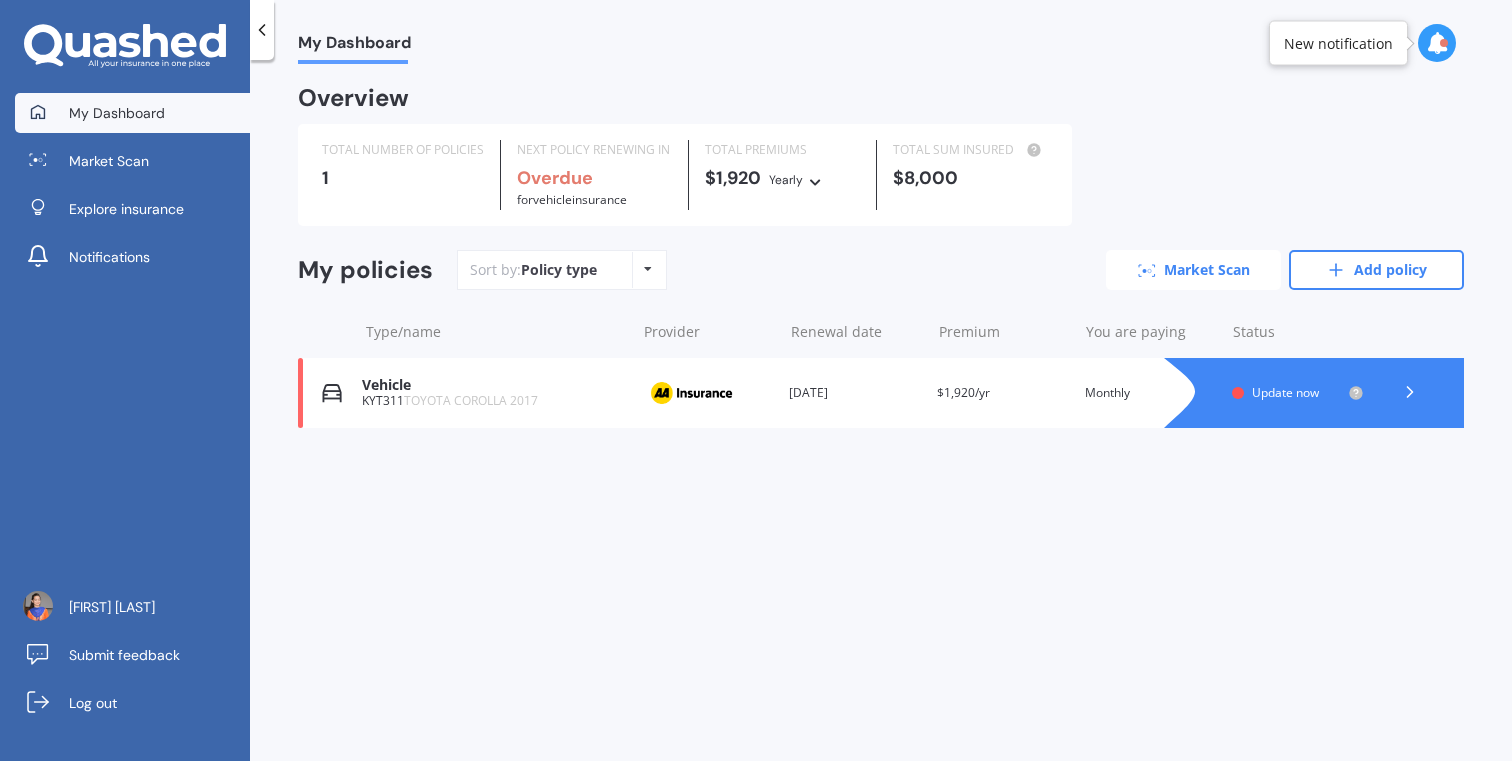click on "Market Scan" at bounding box center (1193, 270) 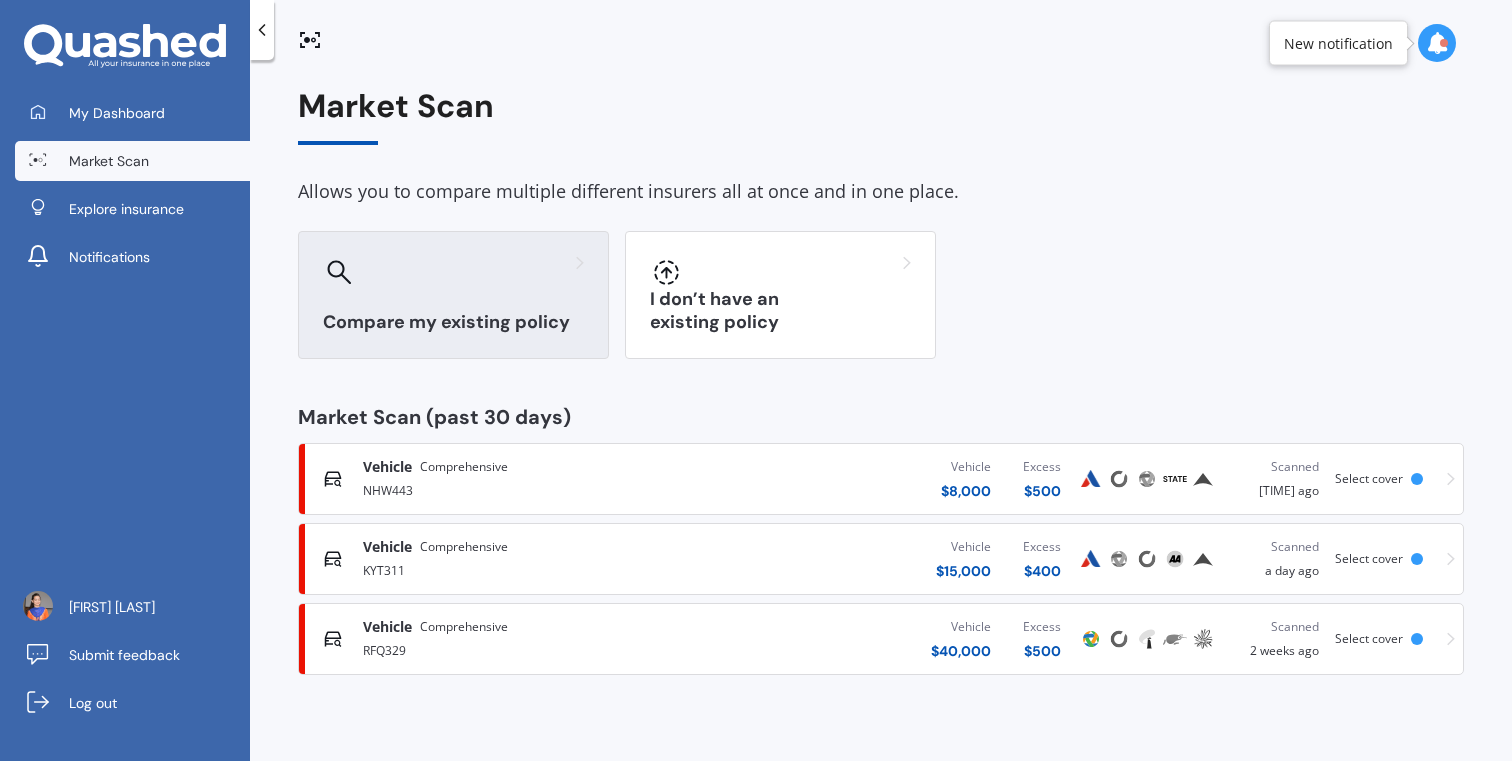 click on "Compare my existing policy" at bounding box center (453, 295) 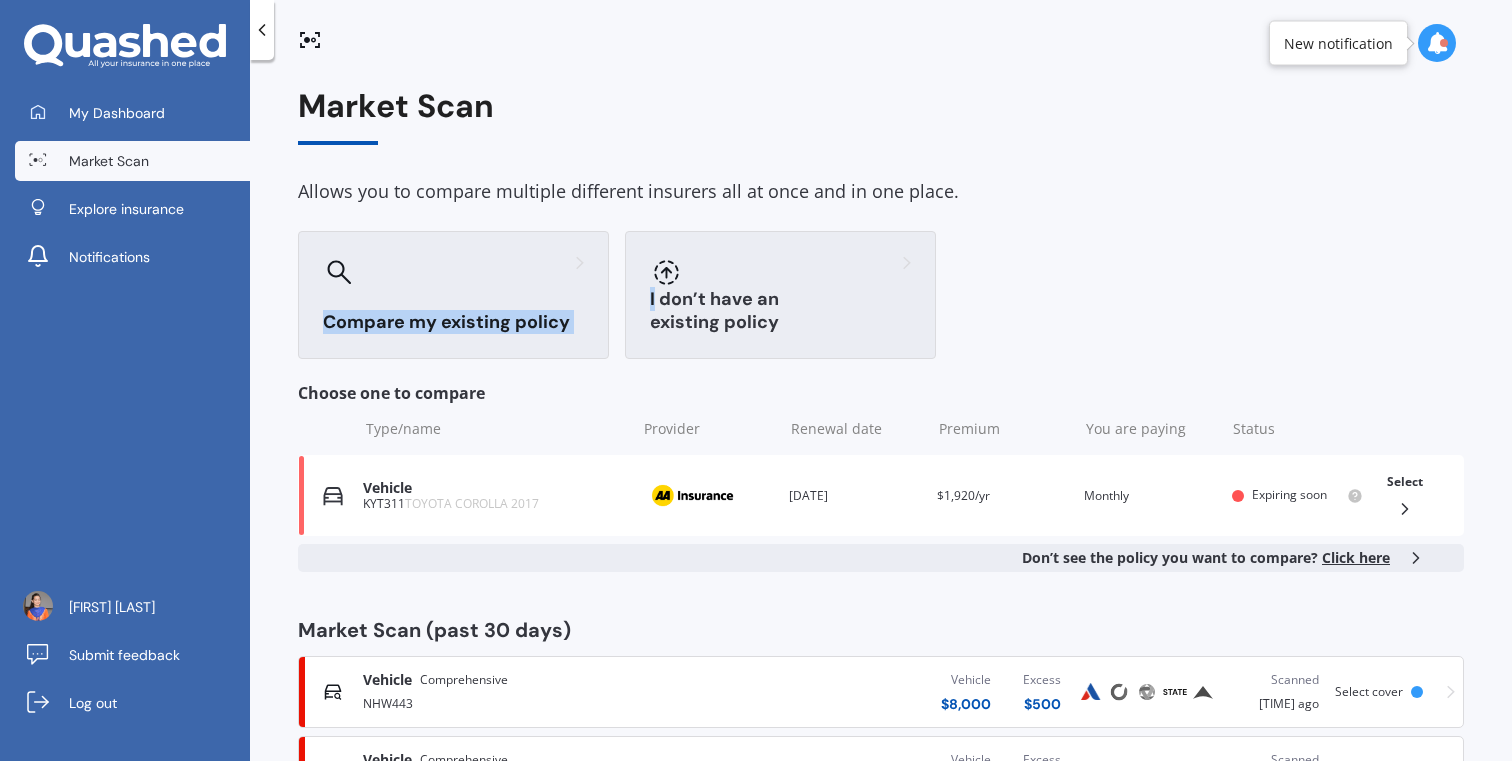 drag, startPoint x: 412, startPoint y: 289, endPoint x: 745, endPoint y: 294, distance: 333.03754 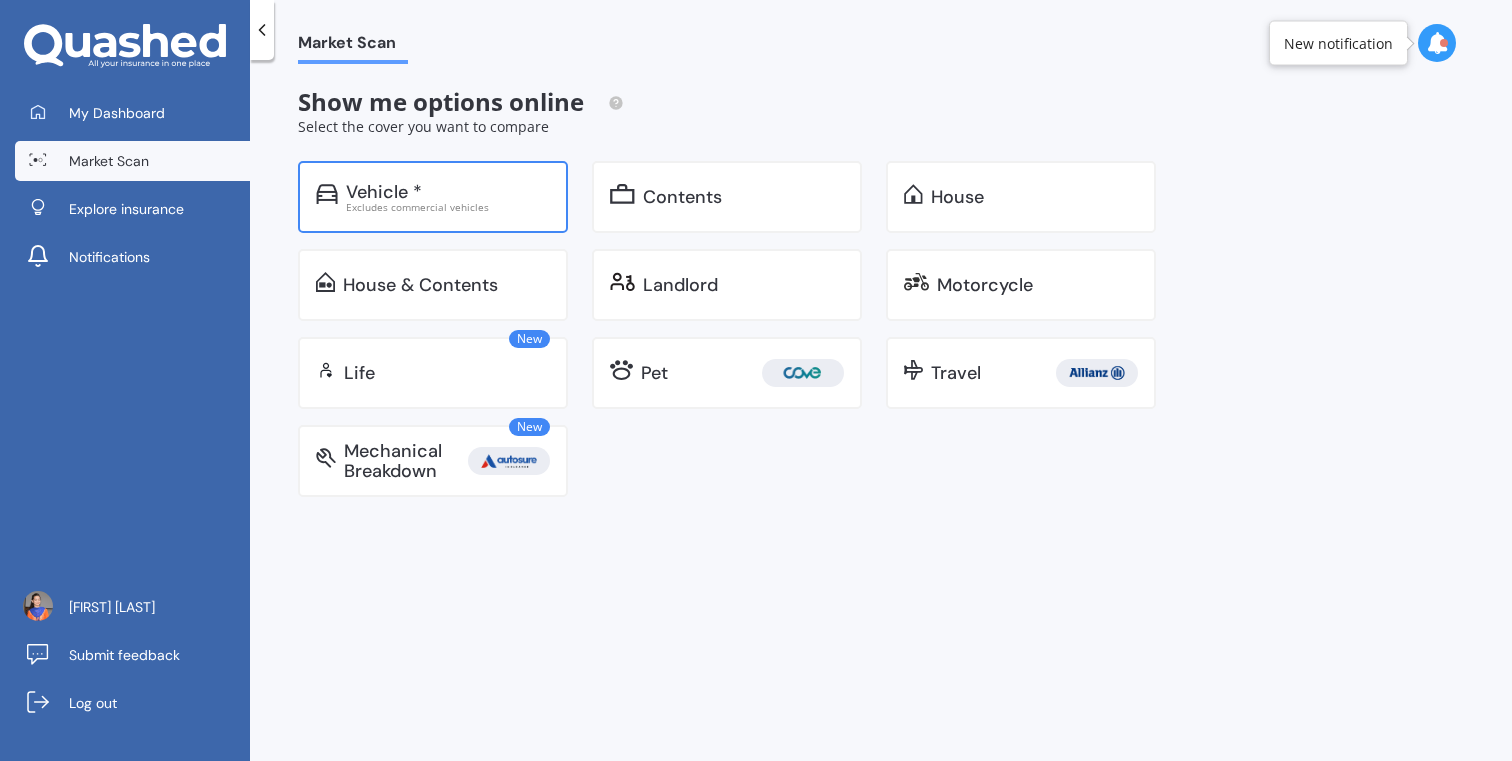 click on "Excludes commercial vehicles" at bounding box center [448, 207] 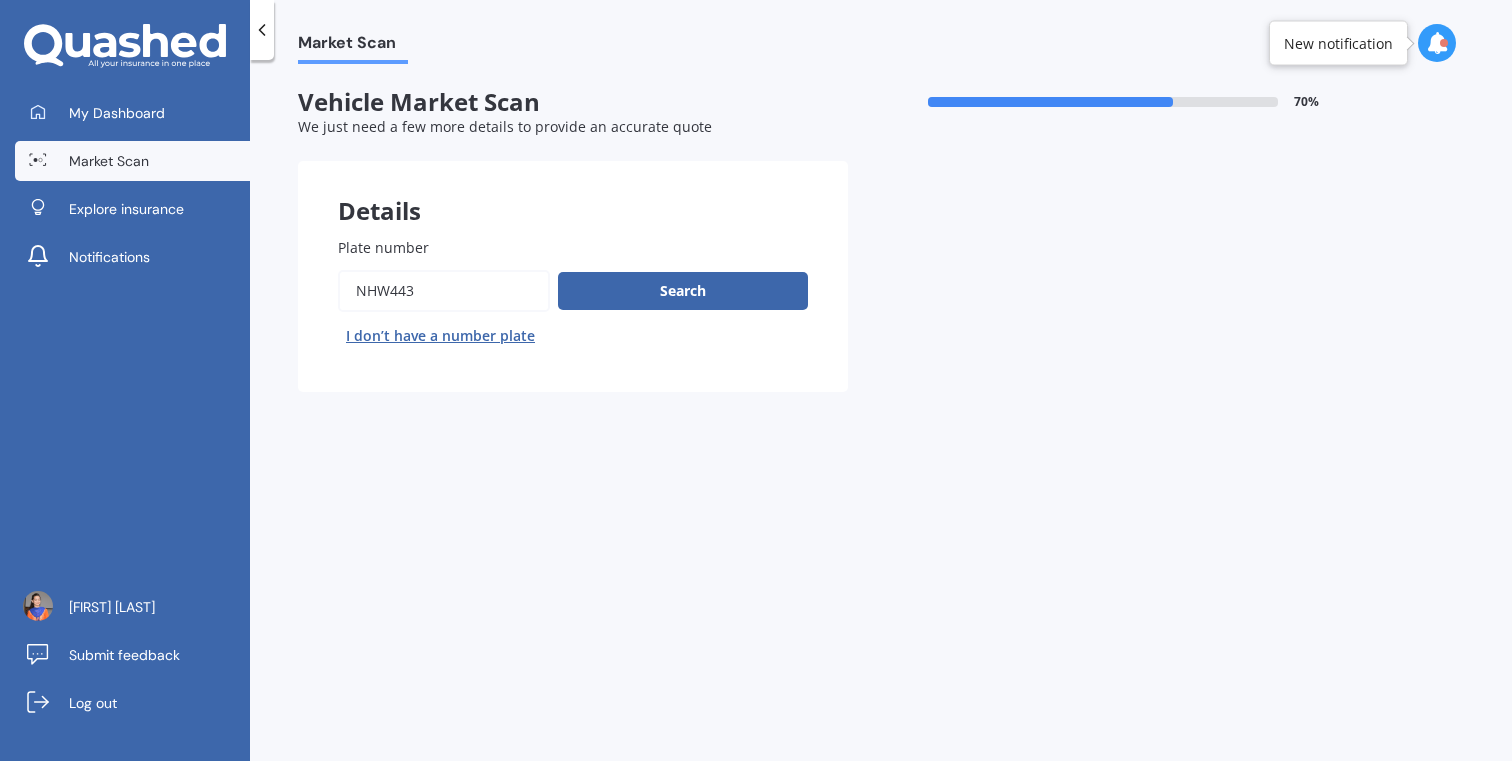 click on "Plate number" at bounding box center (444, 291) 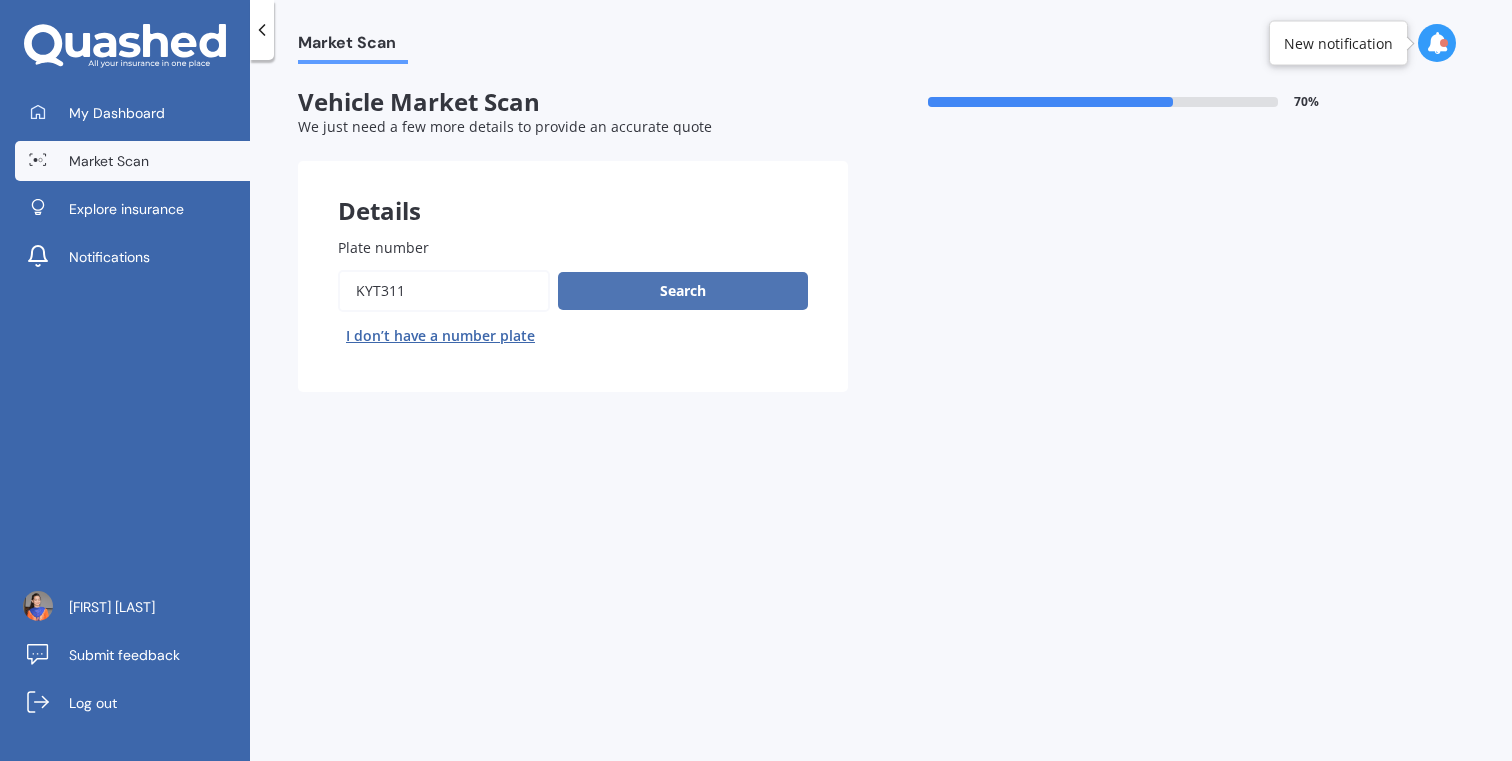 type on "kyt311" 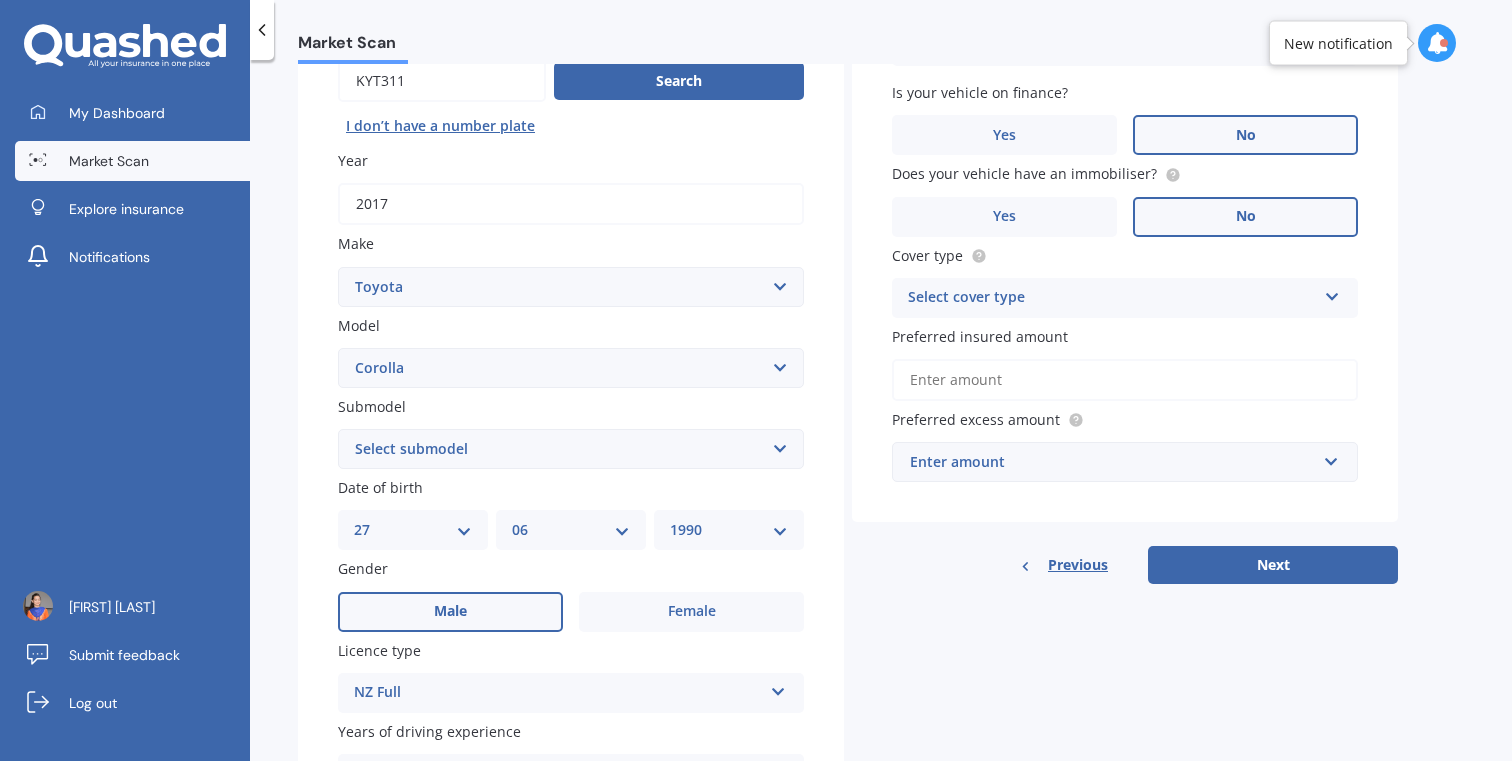 scroll, scrollTop: 238, scrollLeft: 0, axis: vertical 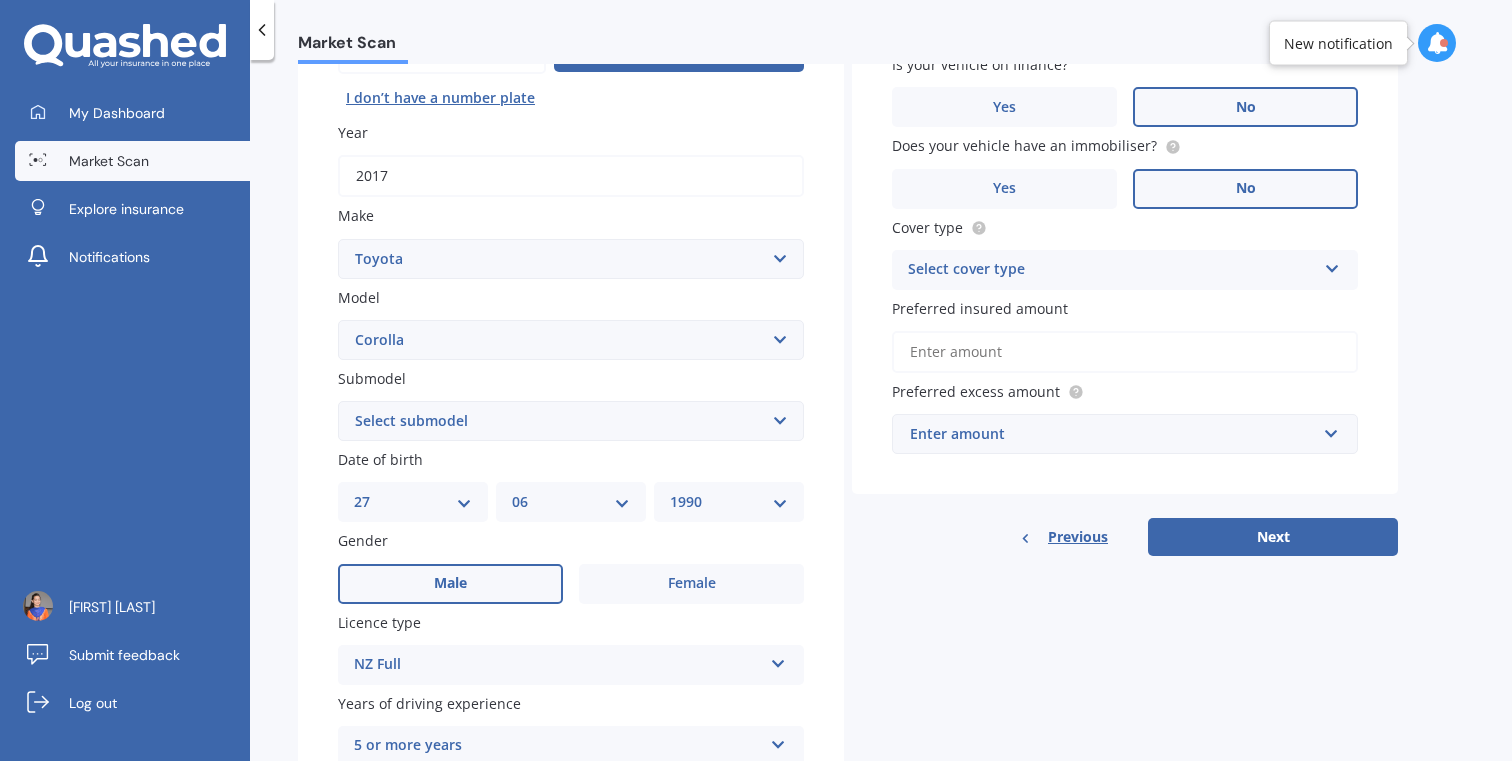 click on "Select submodel (All other) Axio Diesel Fielder 2WD Fielder 4WD FXGT GL GLX 1.8 GLX Sedan GS GTI GTI Sports GX 1.6 GX 1.8 GX CVT Hatch GX Sedan GX Wagon auto GX Wagon manual Hatch Hybrid Hybrid Levin 1.6 Levin SX Hatch Levin ZR Hatch Runx SE 1.5 Sportivo Non Turbo 1.8 Litre Sportivo Turbo 1.8 Litre Sprinter Sprinter GT Touring 4WD wagon Touring S/W Touring Wagon Hybrid TS 1.8 Van XL ZR Sedan" at bounding box center [571, 421] 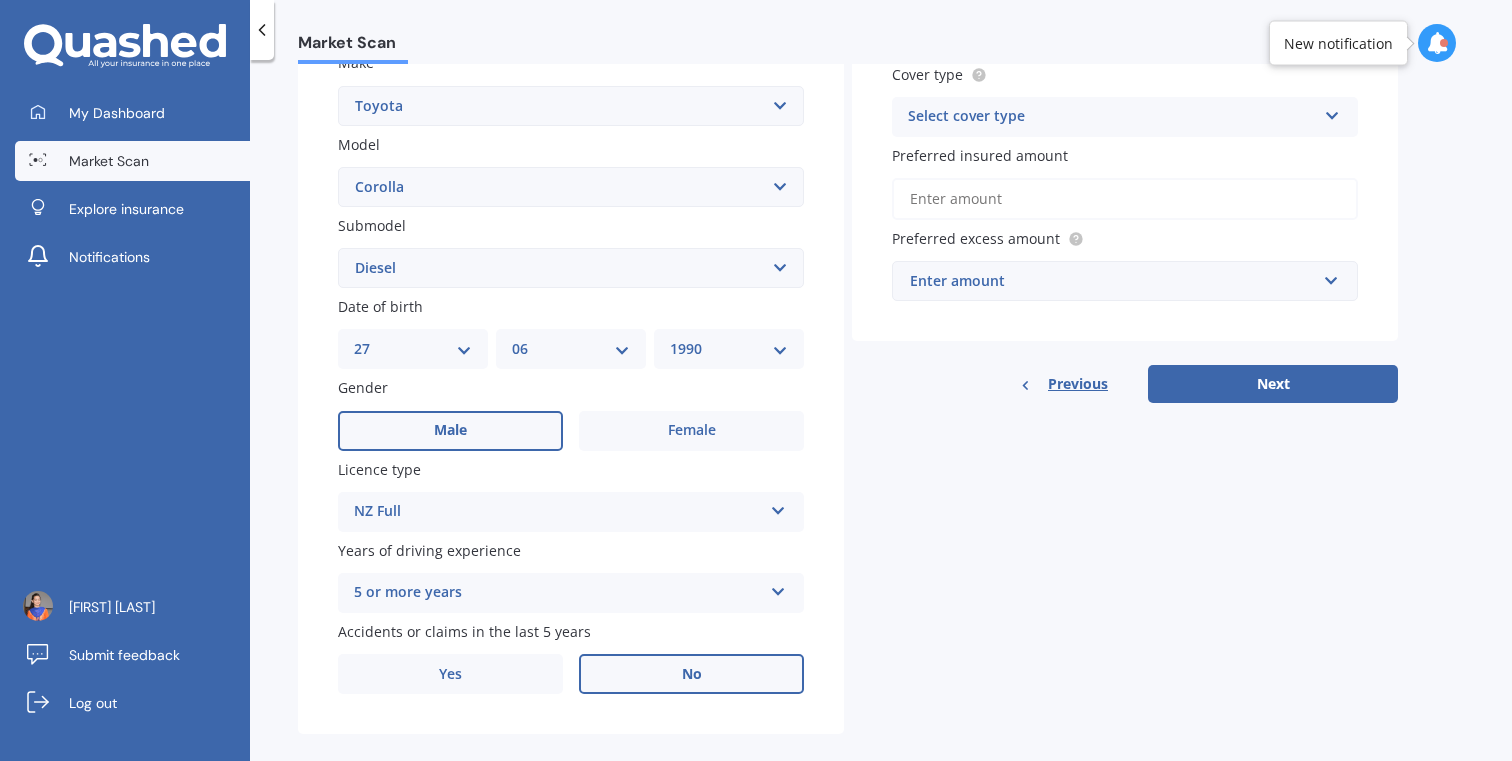 scroll, scrollTop: 392, scrollLeft: 0, axis: vertical 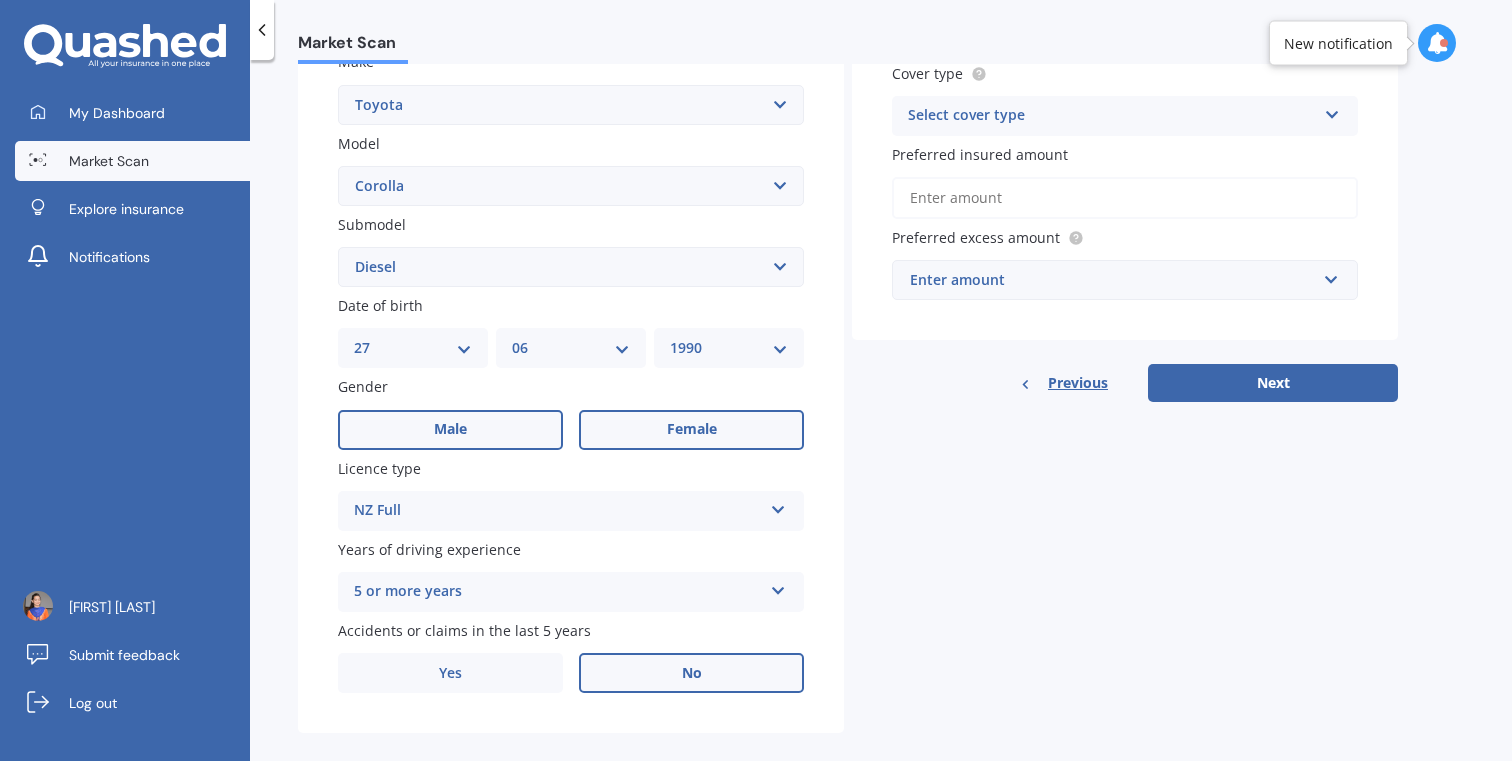 click on "Female" at bounding box center (691, 430) 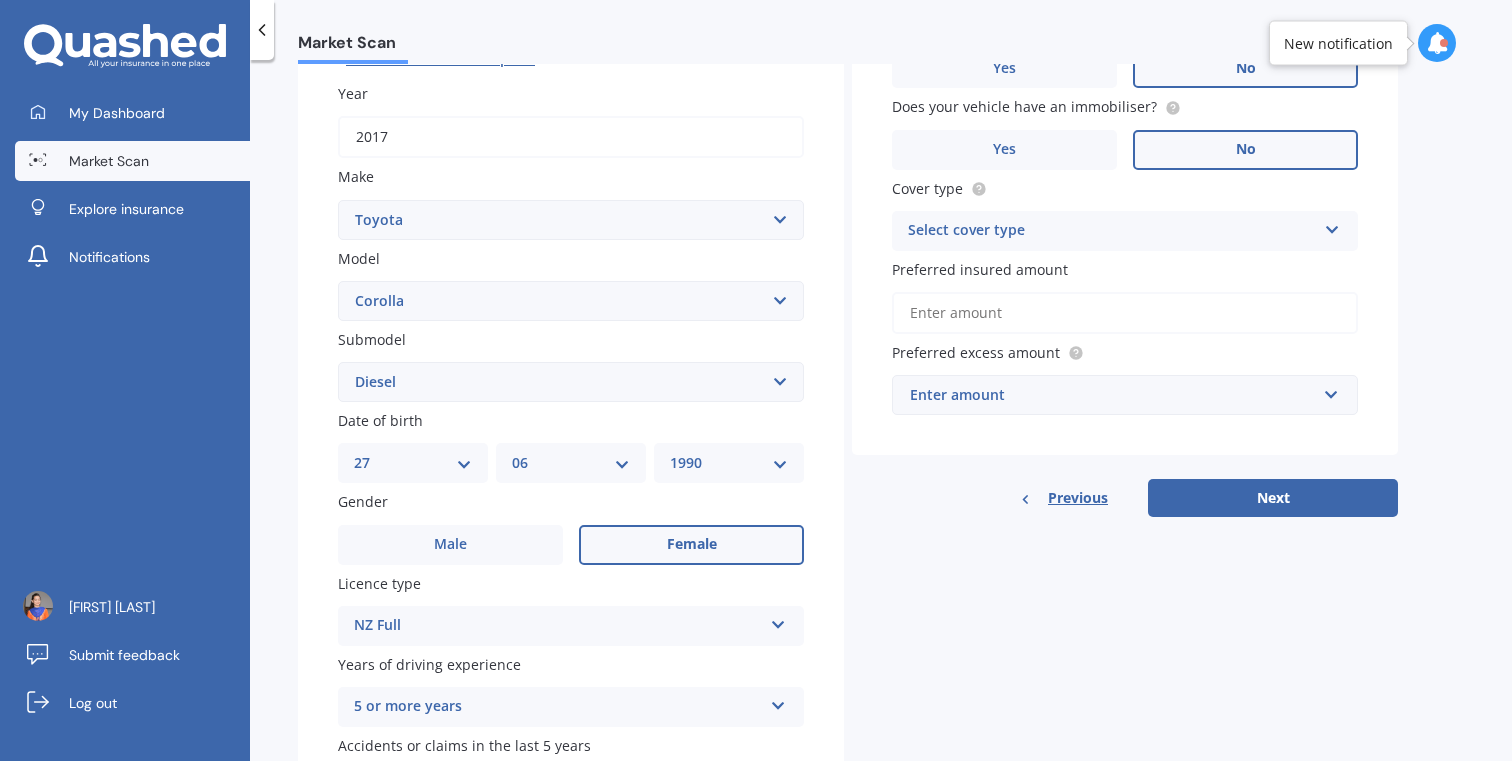 scroll, scrollTop: 117, scrollLeft: 0, axis: vertical 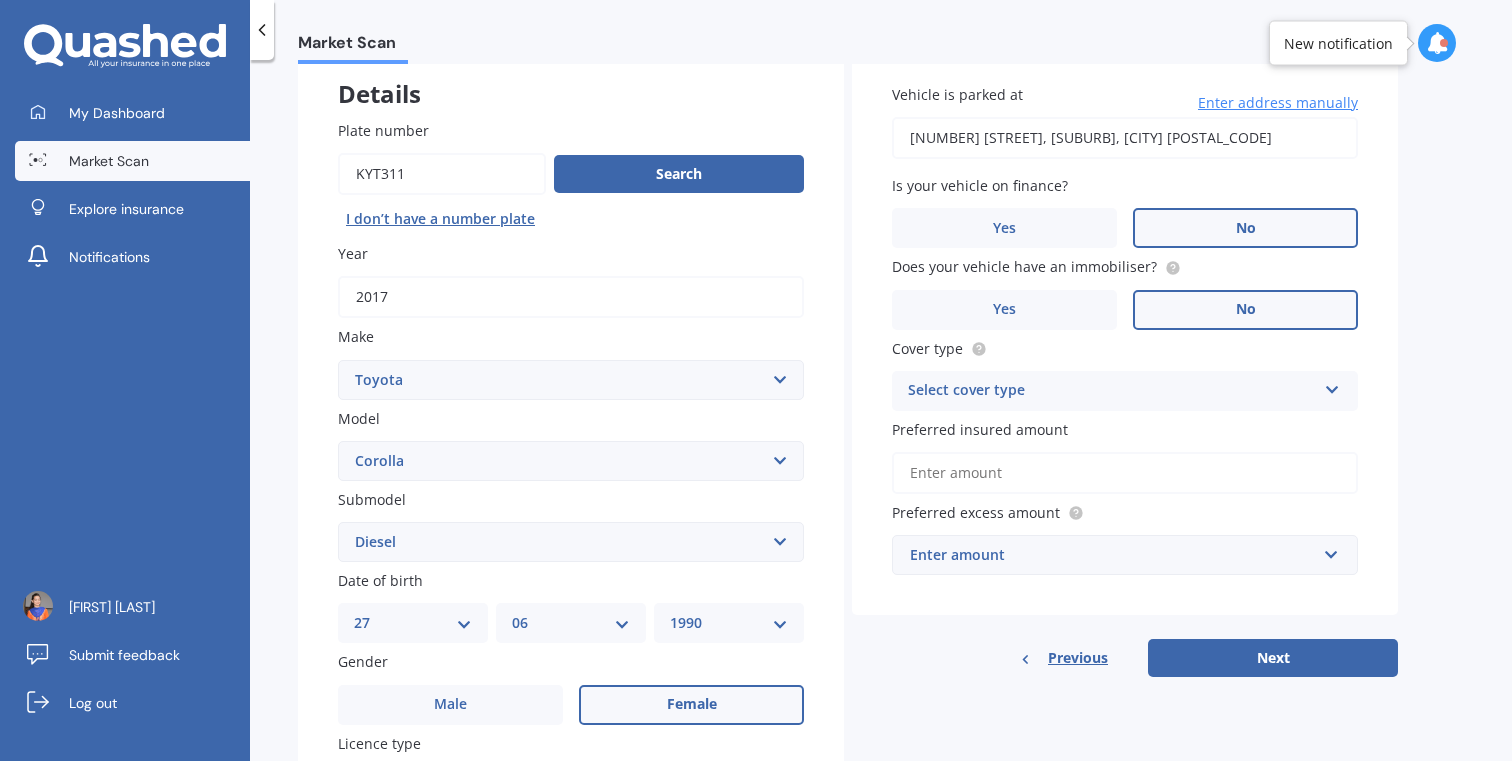 click on "[NUMBER] [STREET], [SUBURB], [CITY] [POSTAL_CODE]" at bounding box center [1125, 138] 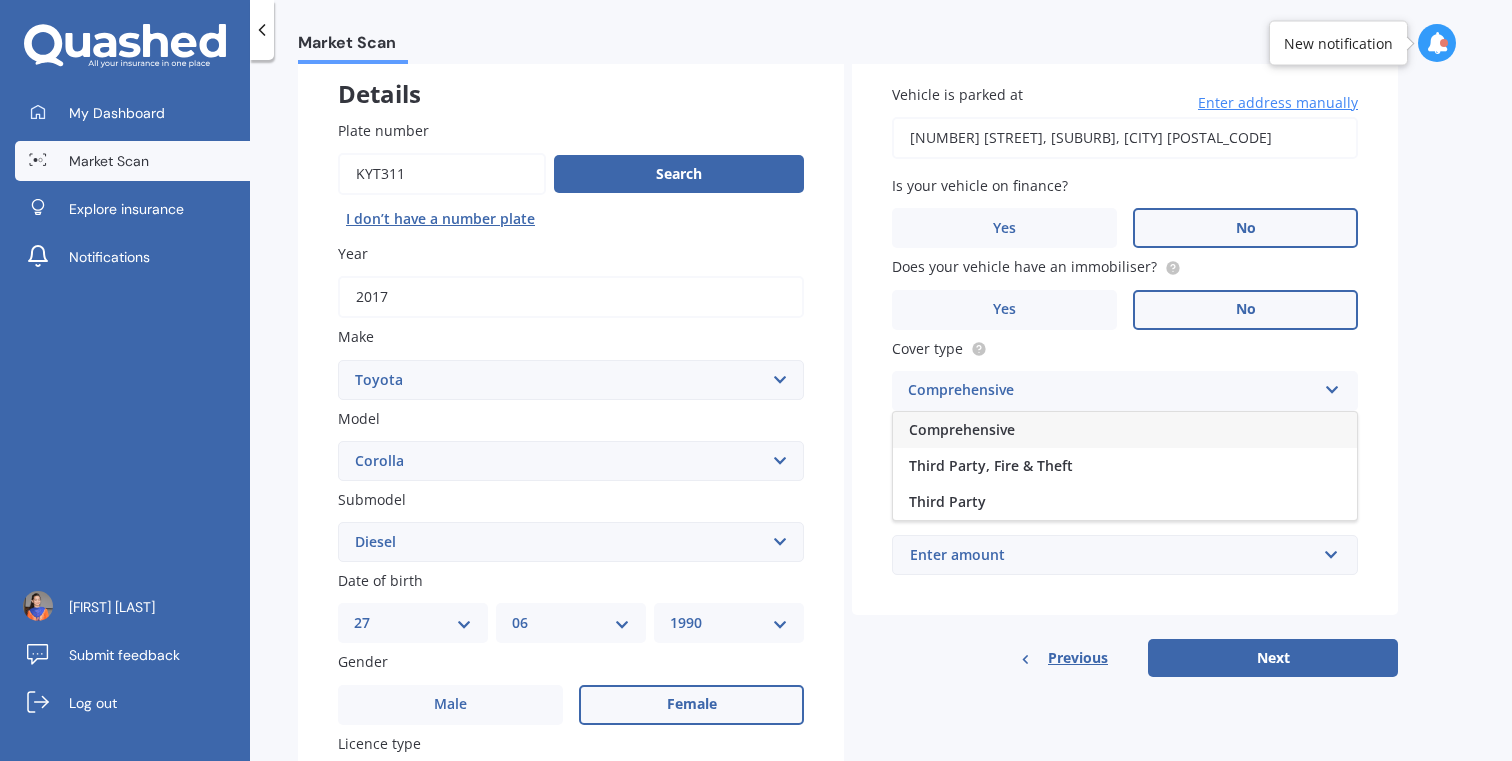 click on "Comprehensive" at bounding box center [1125, 430] 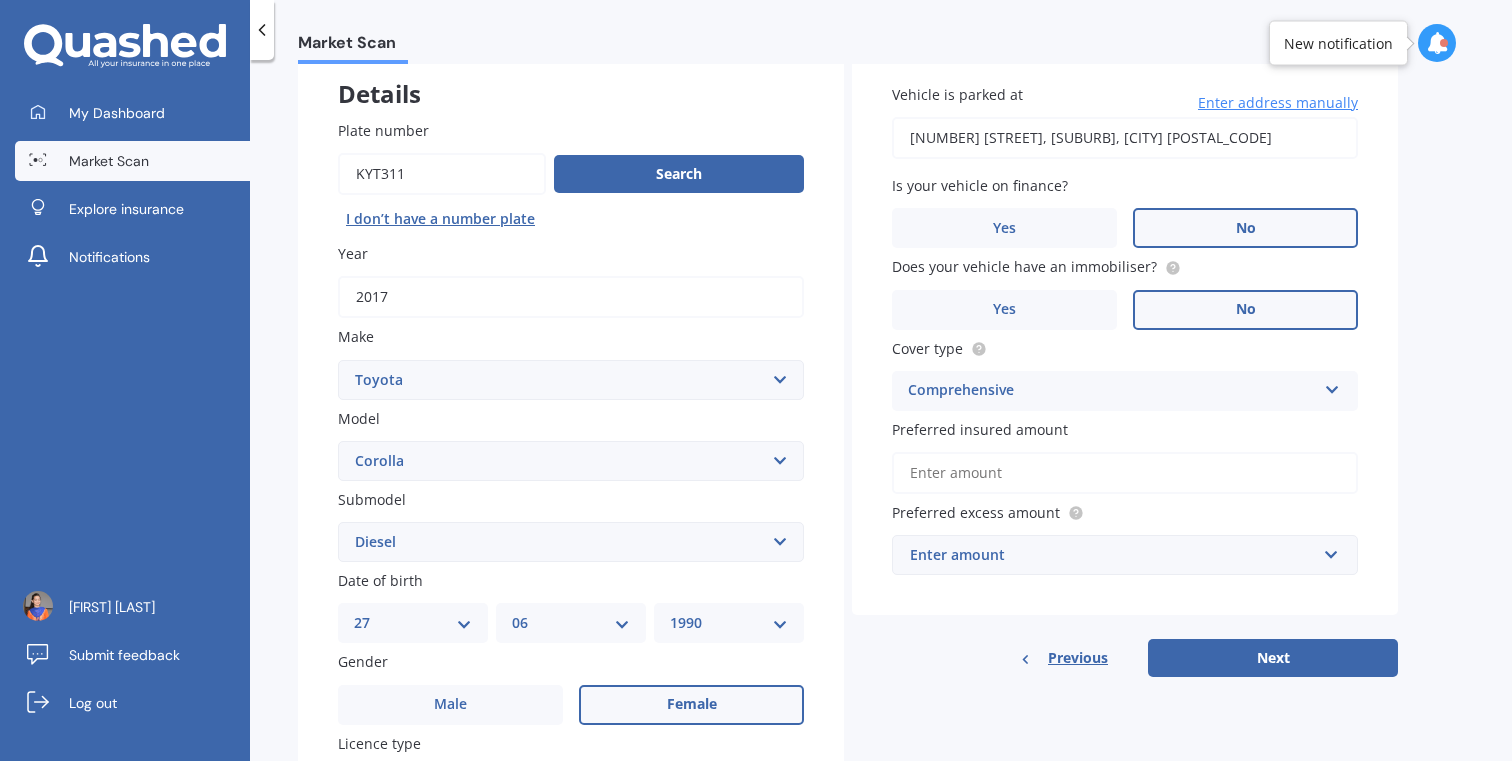 click on "Preferred insured amount" at bounding box center [1125, 473] 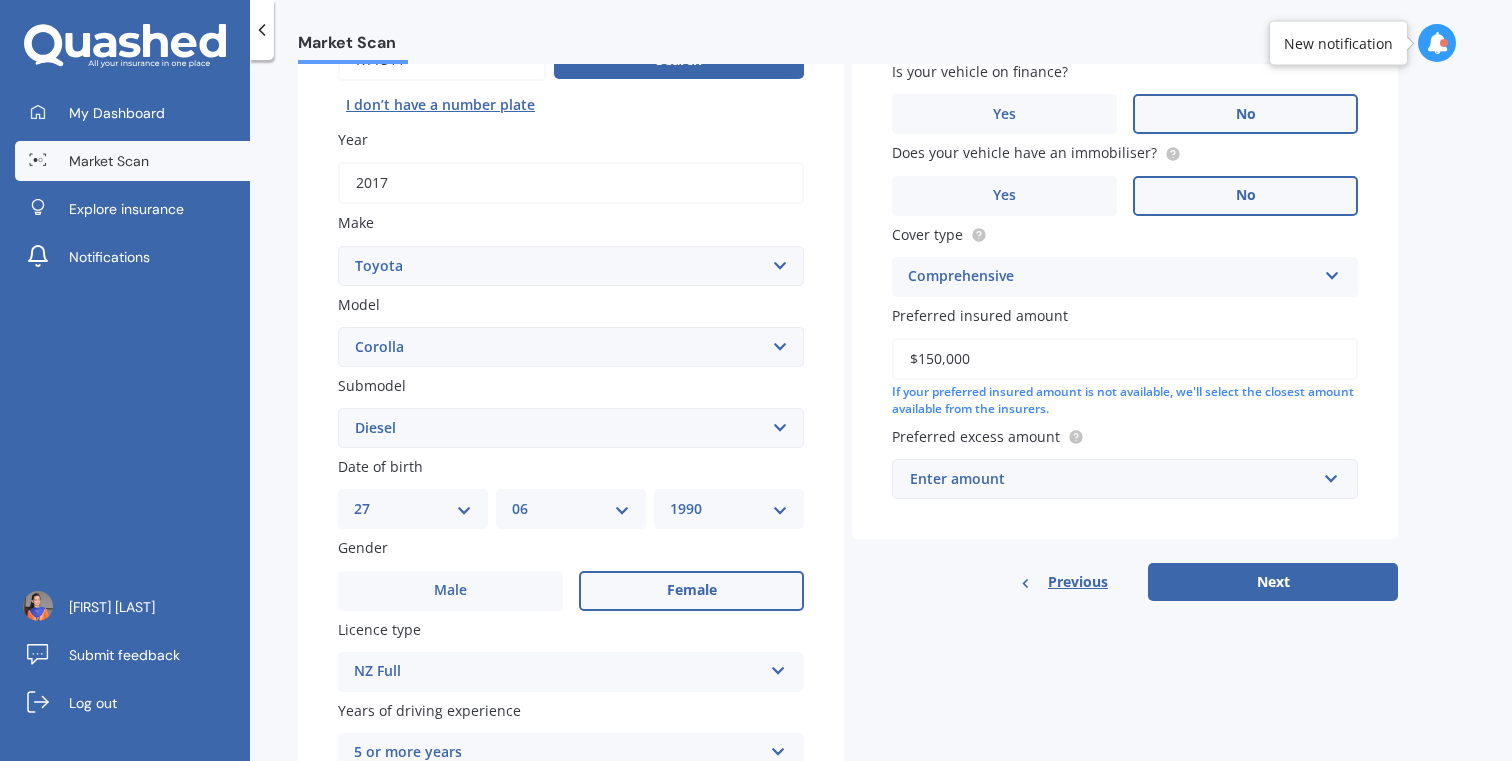 scroll, scrollTop: 241, scrollLeft: 0, axis: vertical 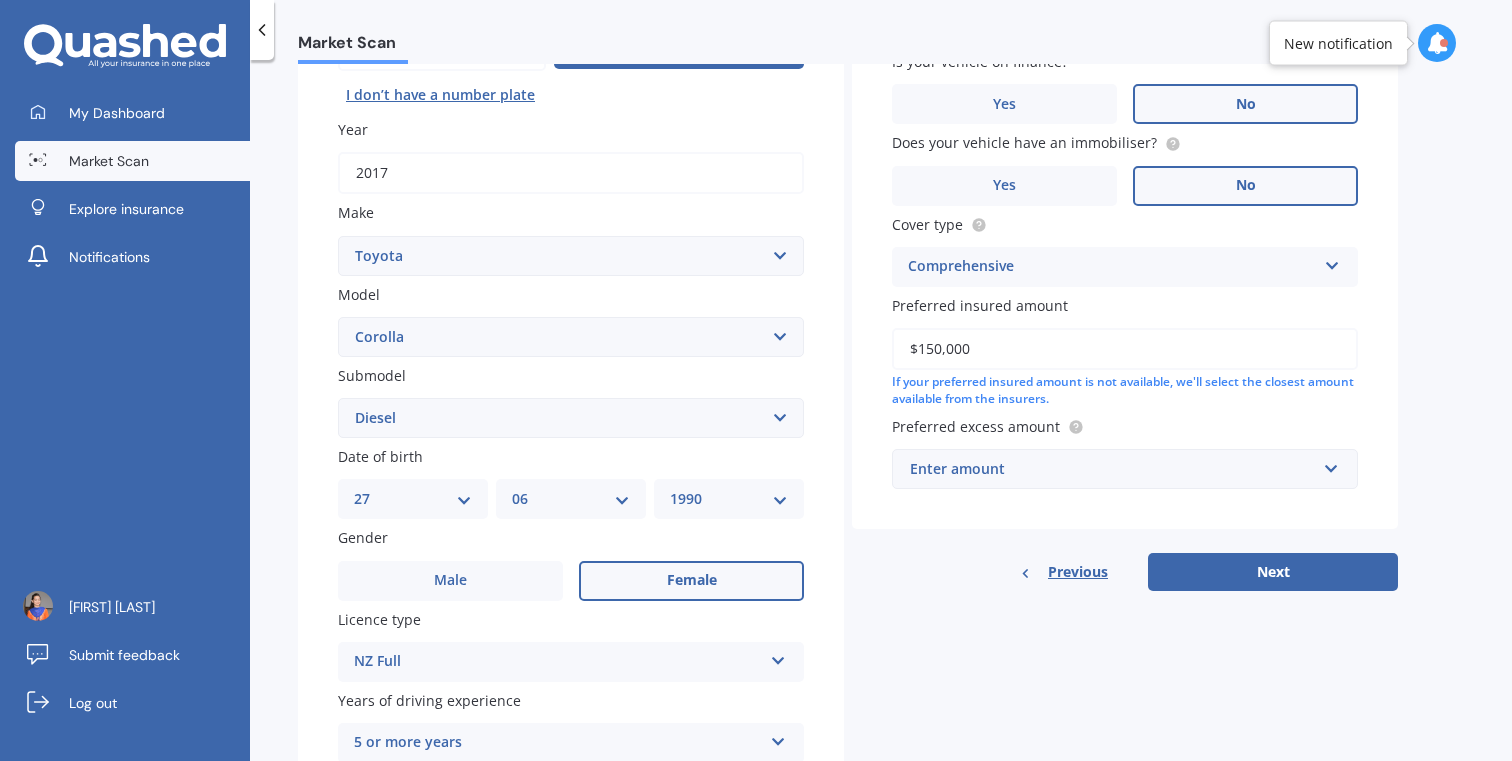 type on "$150,000" 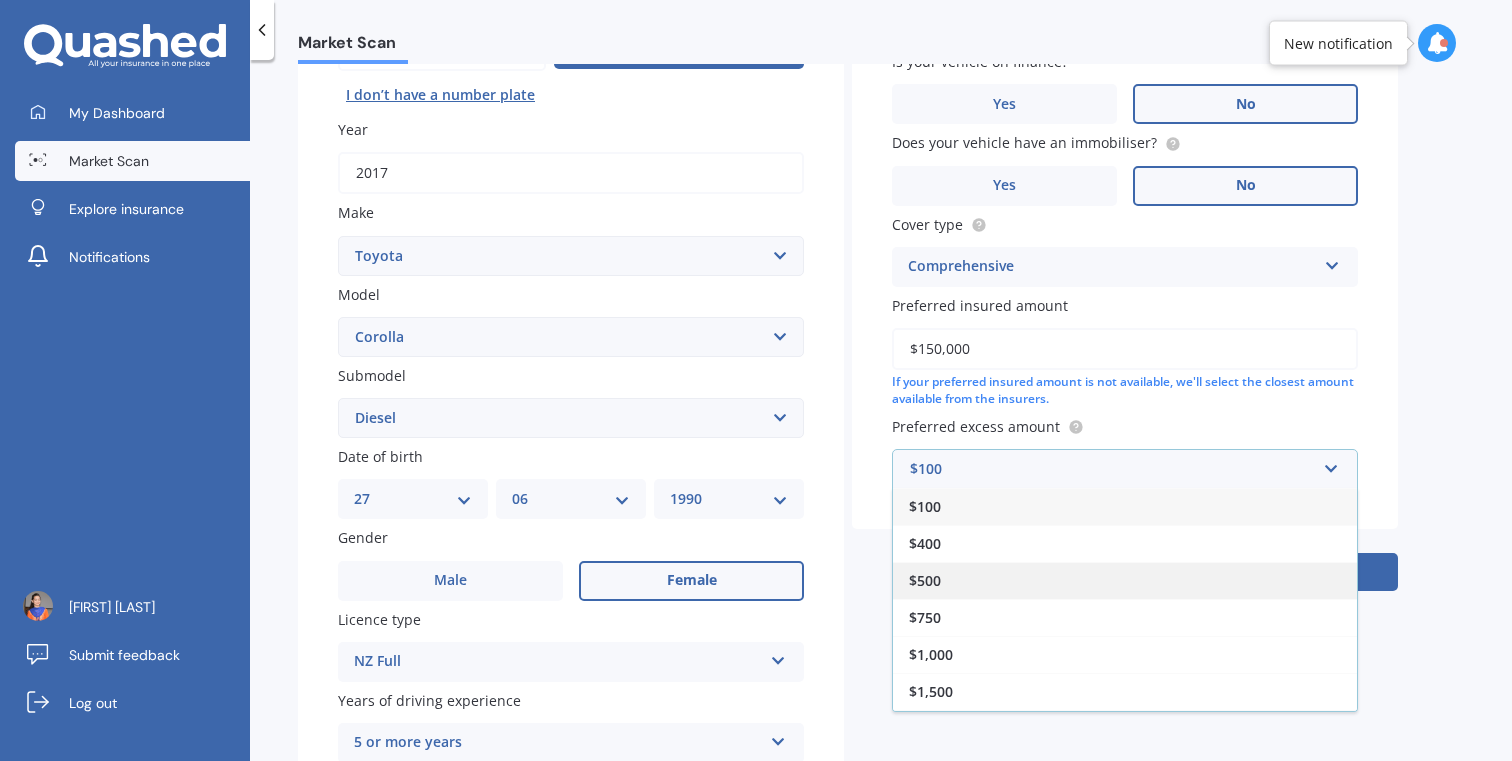 click on "$500" at bounding box center (1125, 580) 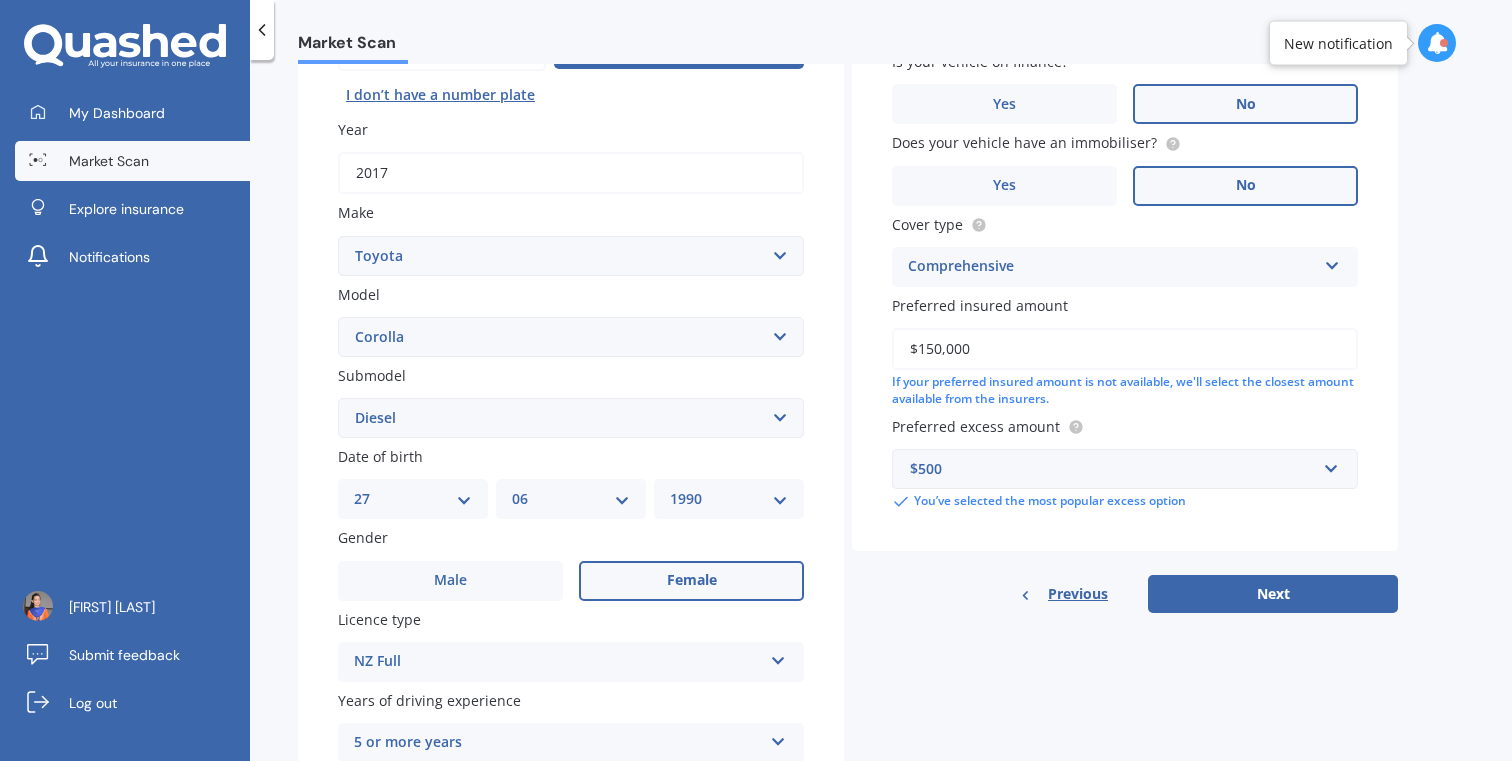 click on "Details Plate number Search I don’t have a number plate Year 2017 Make Select make AC ALFA ROMEO ASTON MARTIN AUDI AUSTIN BEDFORD Bentley BMW BYD CADILLAC CAN-AM CHERY CHEVROLET CHRYSLER Citroen CRUISEAIR CUPRA DAEWOO DAIHATSU DAIMLER DAMON DIAHATSU DODGE EXOCET FACTORY FIVE FERRARI FIAT Fiord FLEETWOOD FORD FOTON FRASER GEELY GENESIS GEORGIE BOY GMC GREAT WALL GWM HAVAL HILLMAN HINO HOLDEN HOLIDAY RAMBLER HONDA HUMMER HYUNDAI INFINITI ISUZU IVECO JAC JAECOO JAGUAR JEEP KGM KIA LADA LAMBORGHINI LANCIA LANDROVER LDV LEXUS LINCOLN LOTUS LUNAR M.G M.G. MAHINDRA MASERATI MAZDA MCLAREN MERCEDES AMG Mercedes Benz MERCEDES-AMG MERCURY MINI MITSUBISHI MORGAN MORRIS NEWMAR NISSAN OMODA OPEL OXFORD PEUGEOT Plymouth Polestar PONTIAC PORSCHE PROTON RAM Range Rover Rayne RENAULT ROLLS ROYCE ROVER SAAB SATURN SEAT SHELBY SKODA SMART SSANGYONG SUBARU SUZUKI TATA TESLA TIFFIN Toyota TRIUMPH TVR Vauxhall VOLKSWAGEN VOLVO WESTFIELD WINNEBAGO ZX Model Select model 4 Runner 86 Allex Allion Alphard Altezza Aqua Aristo Aurion bB" at bounding box center [848, 402] 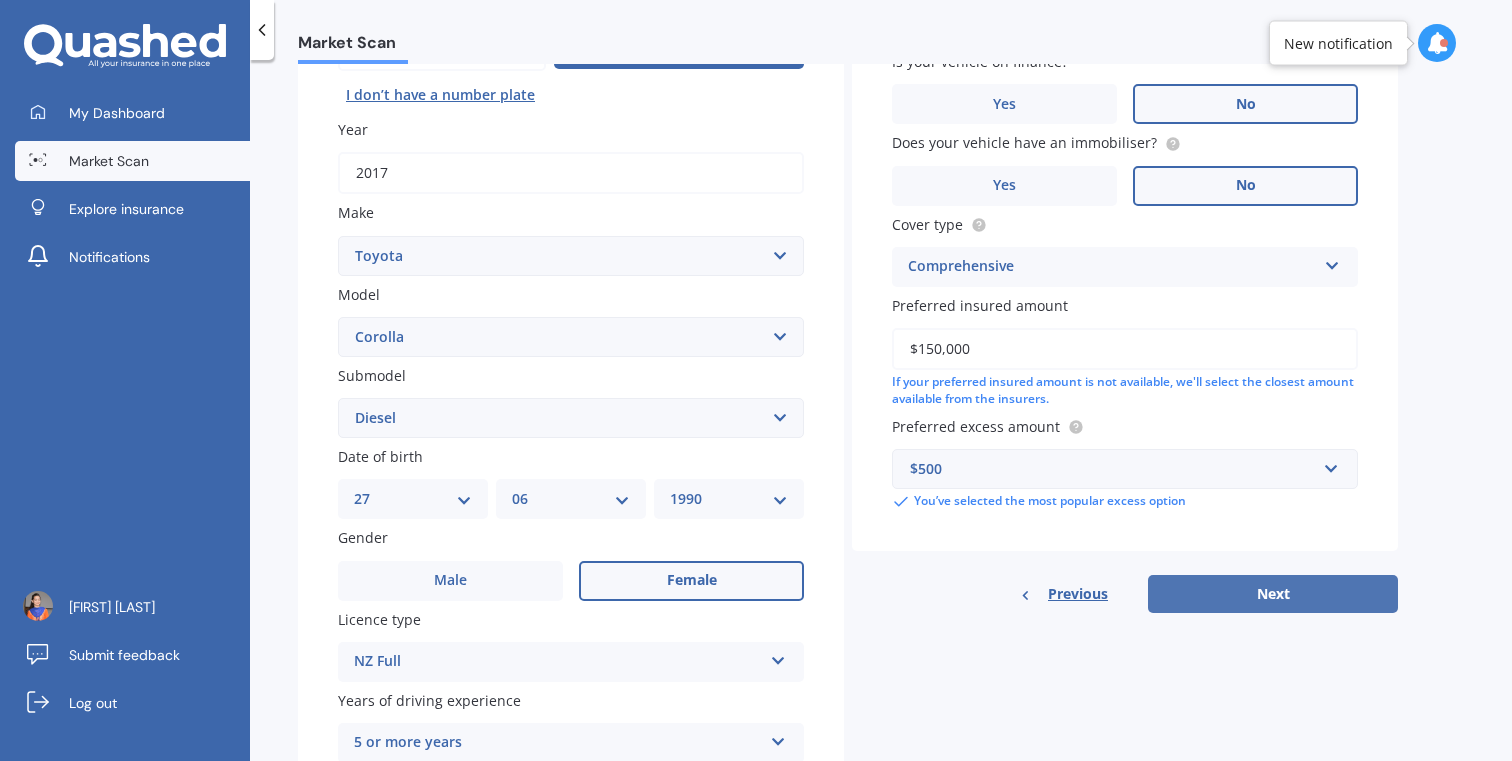 click on "Next" at bounding box center (1273, 594) 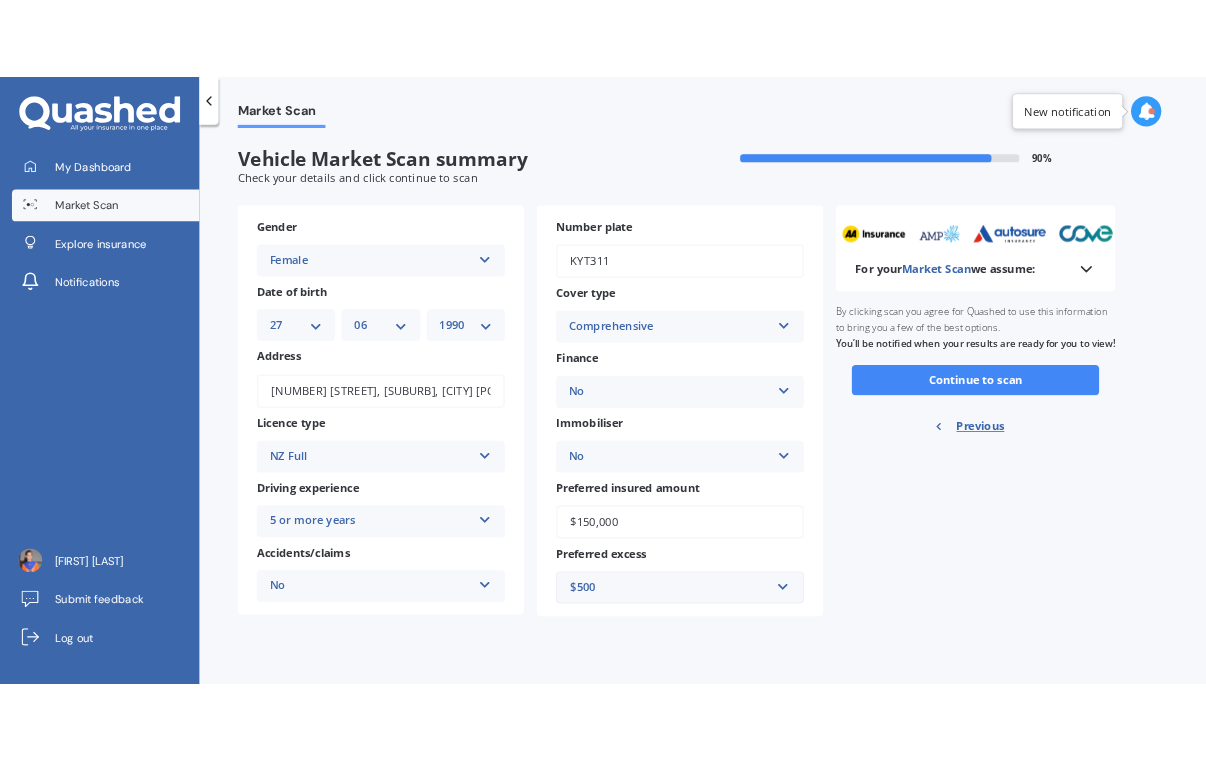 scroll, scrollTop: 0, scrollLeft: 0, axis: both 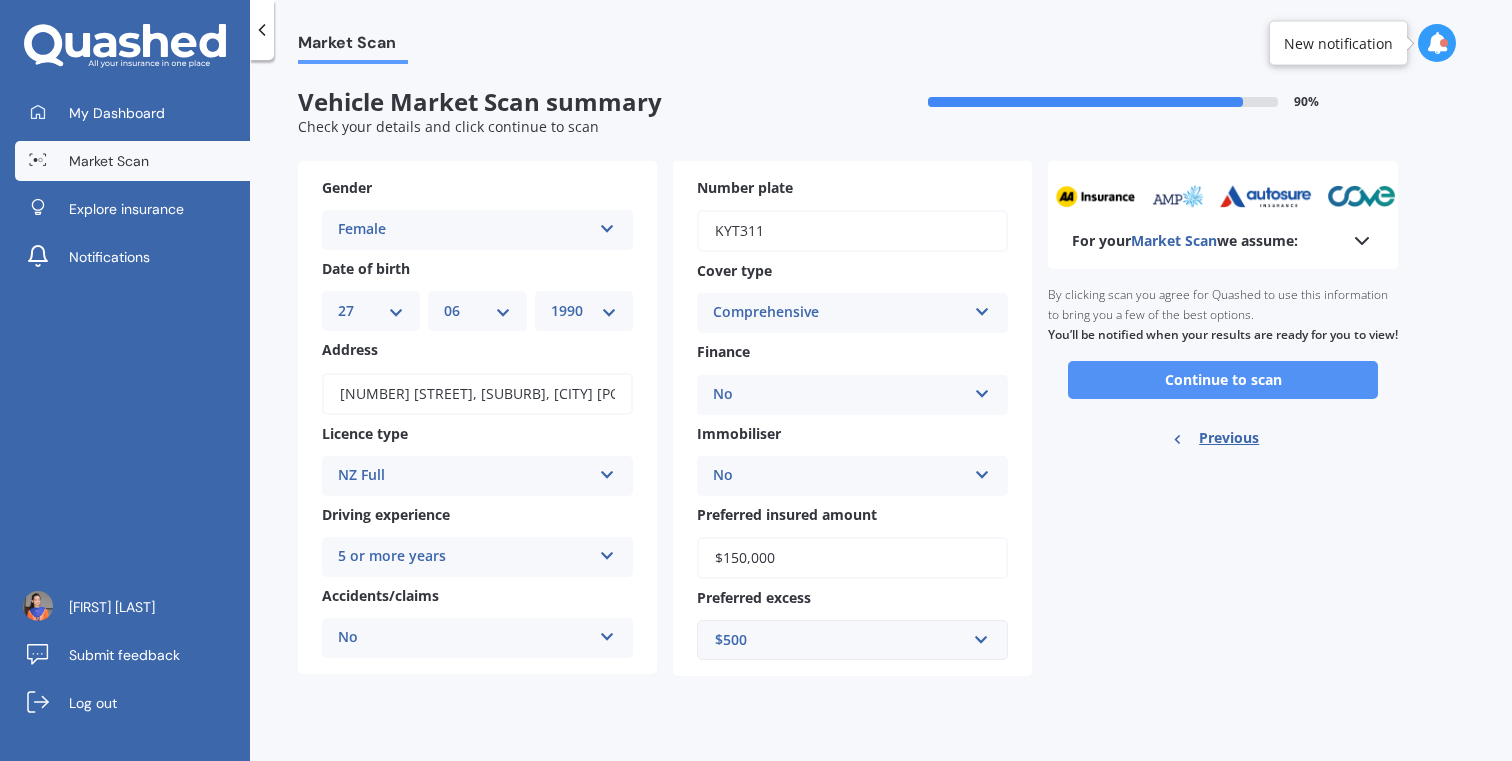 click on "Continue to scan" at bounding box center (1223, 380) 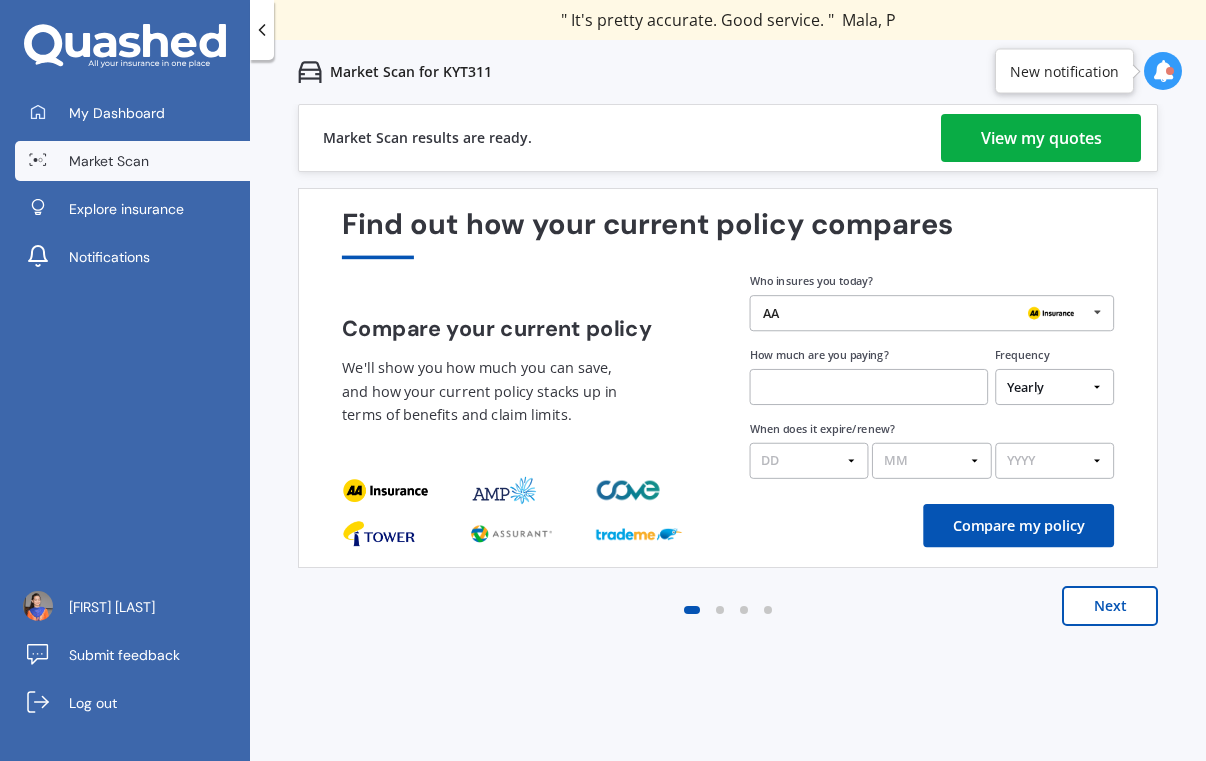 click on "View my quotes" at bounding box center (1041, 138) 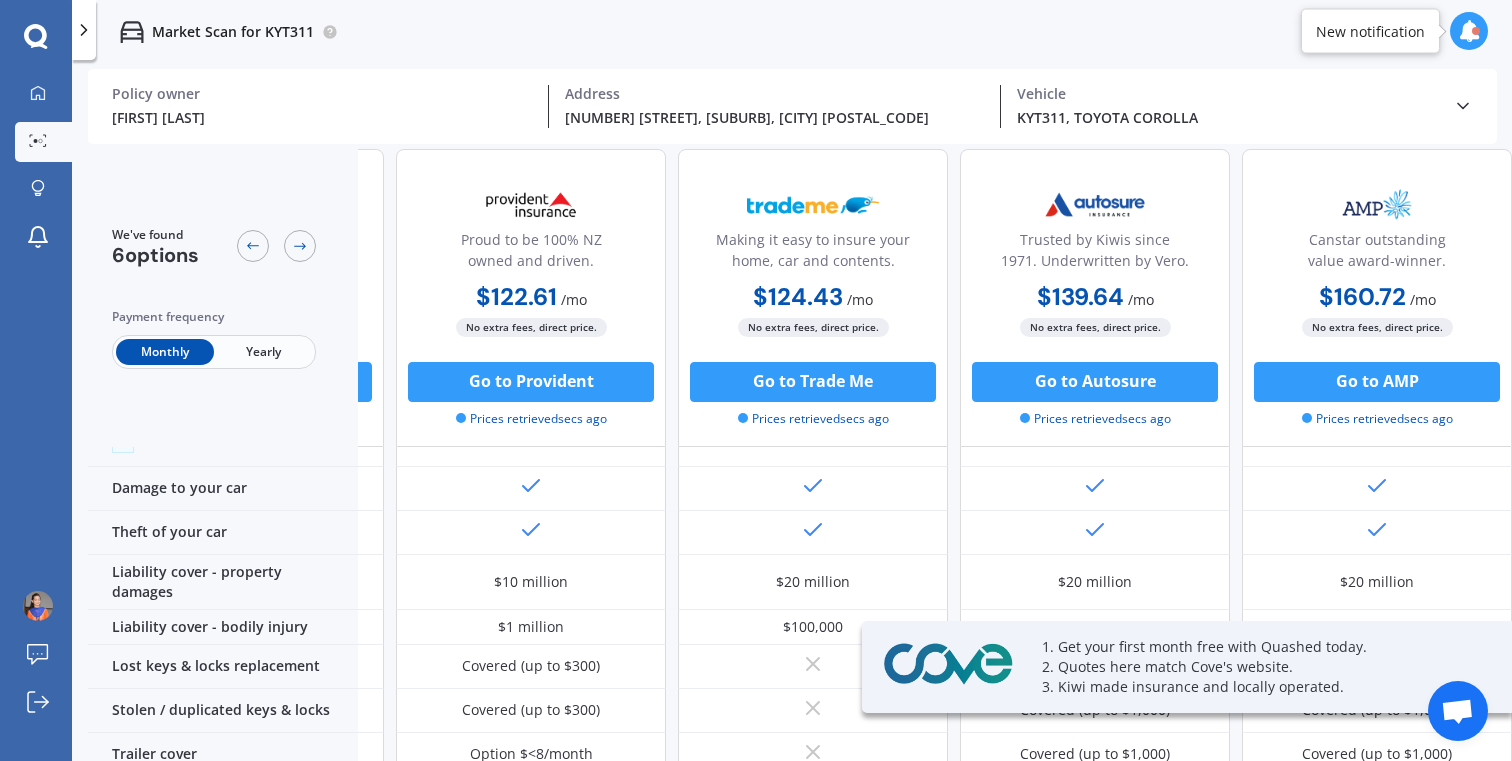scroll, scrollTop: 0, scrollLeft: 536, axis: horizontal 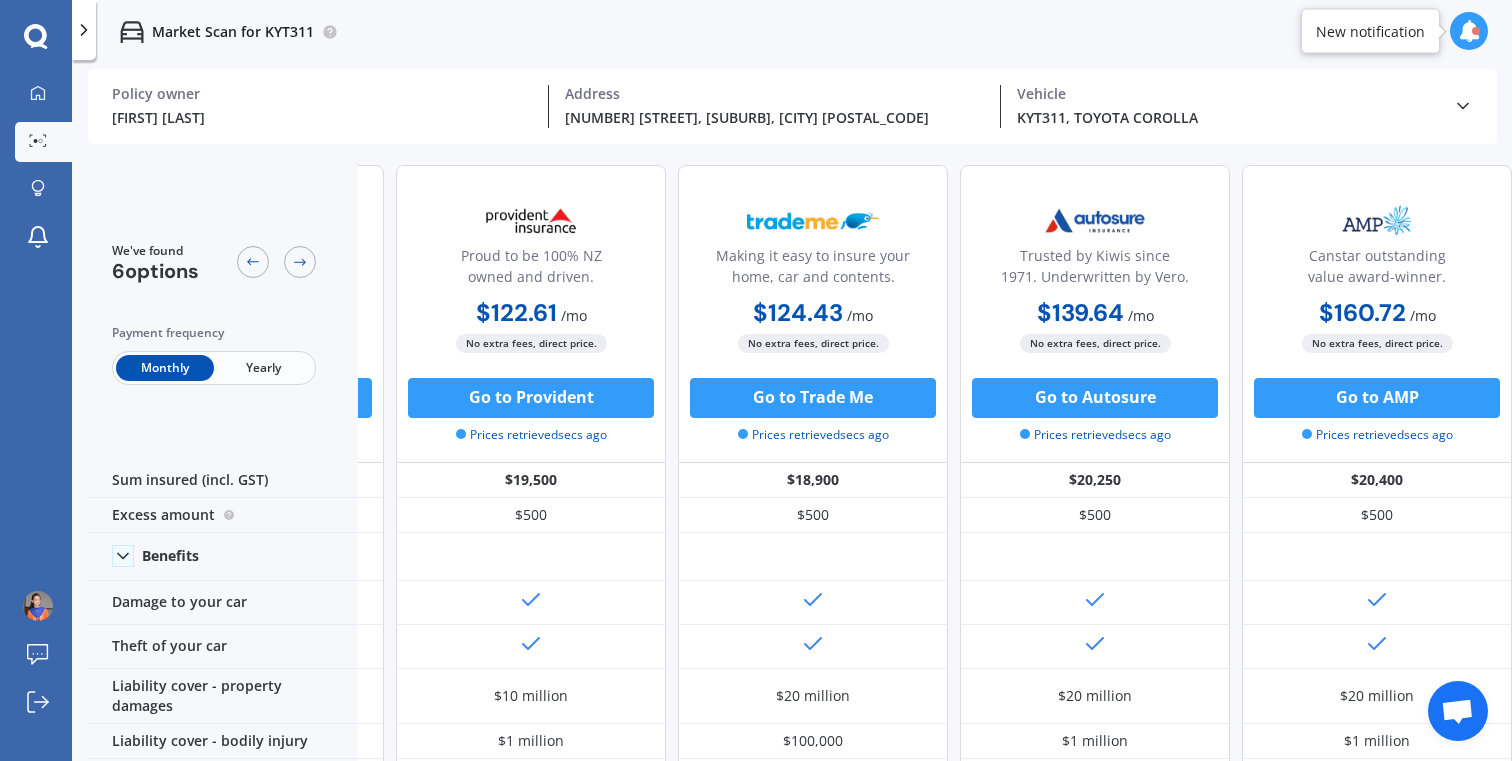 click at bounding box center (1463, 106) 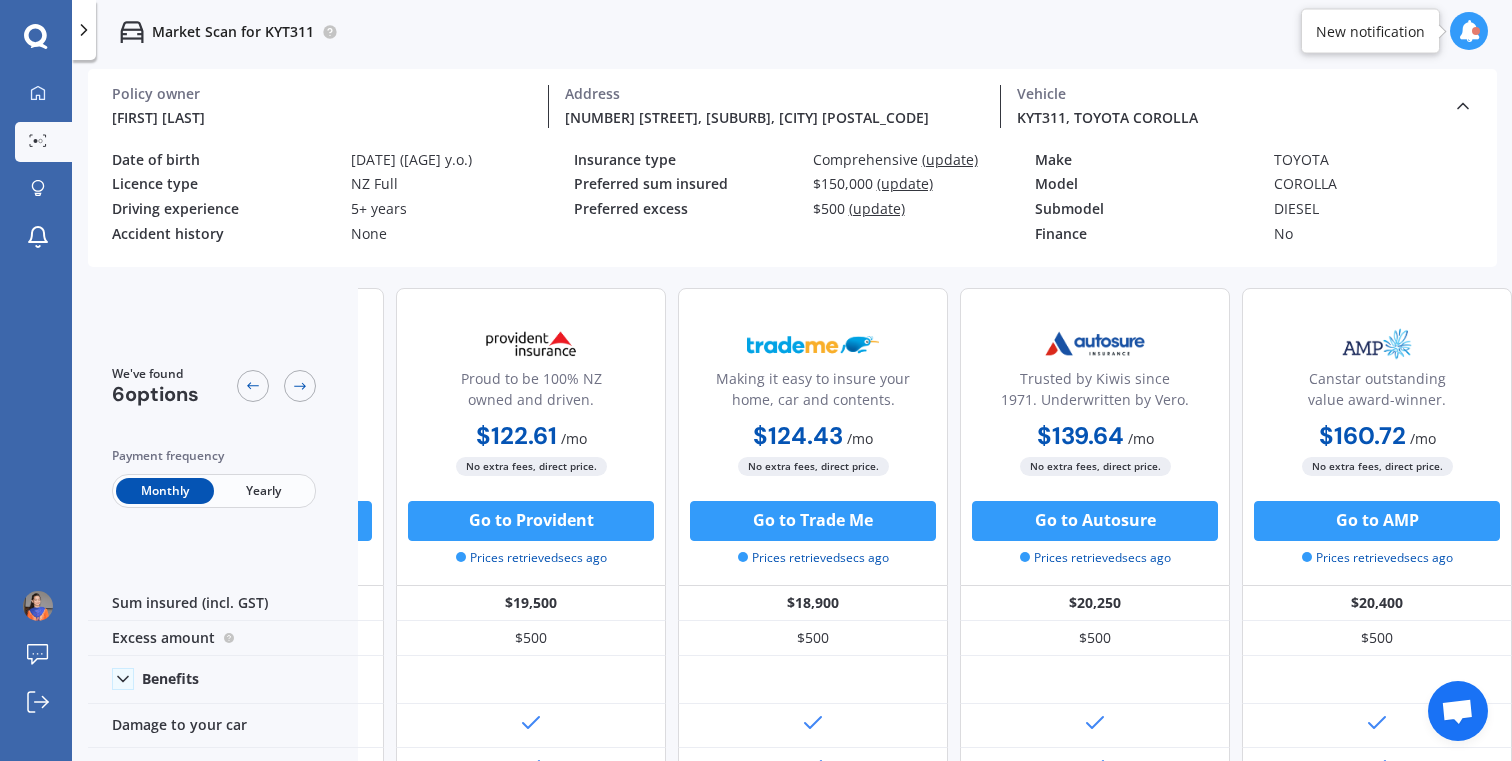 click at bounding box center (1463, 106) 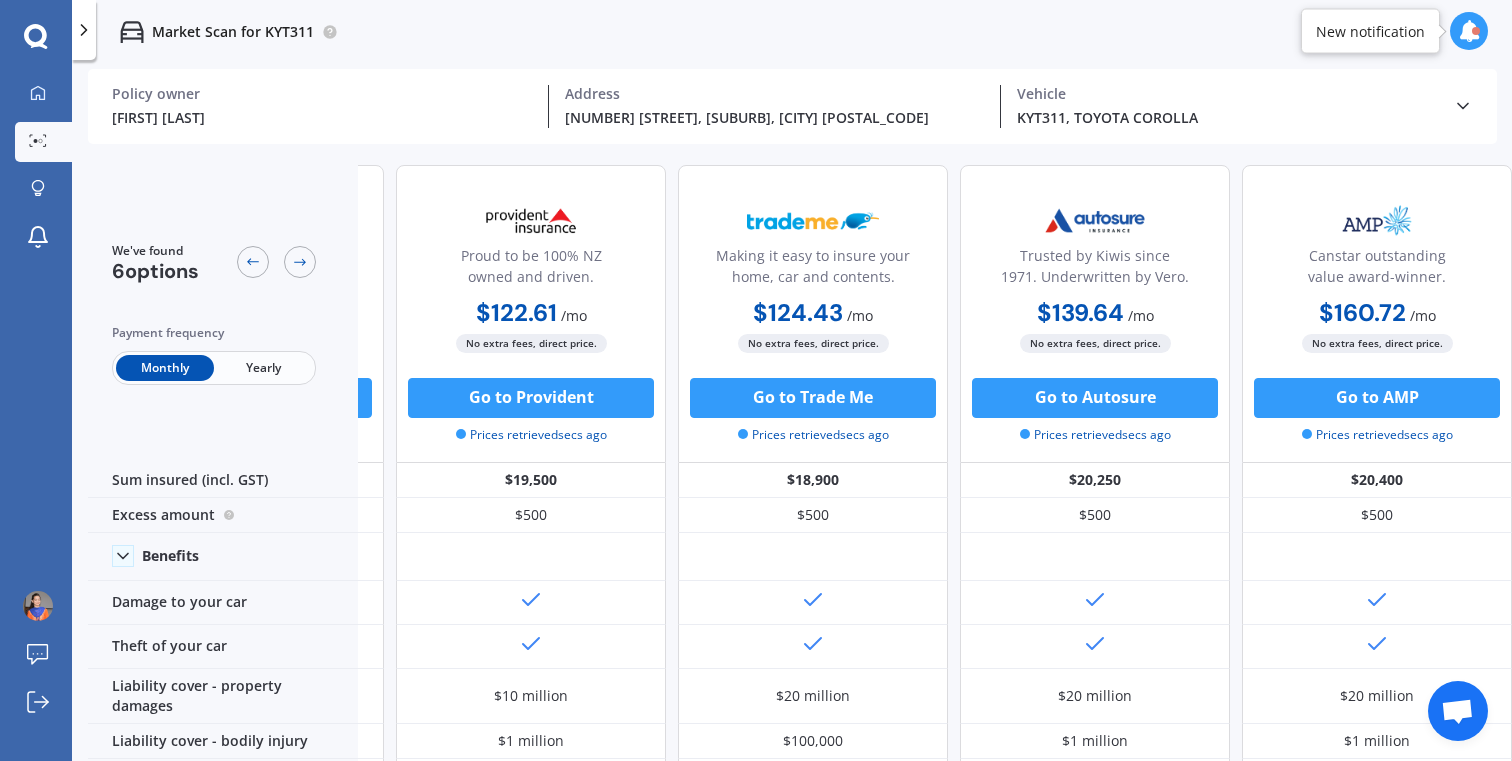 click on "[FIRST] [LAST]" at bounding box center [322, 117] 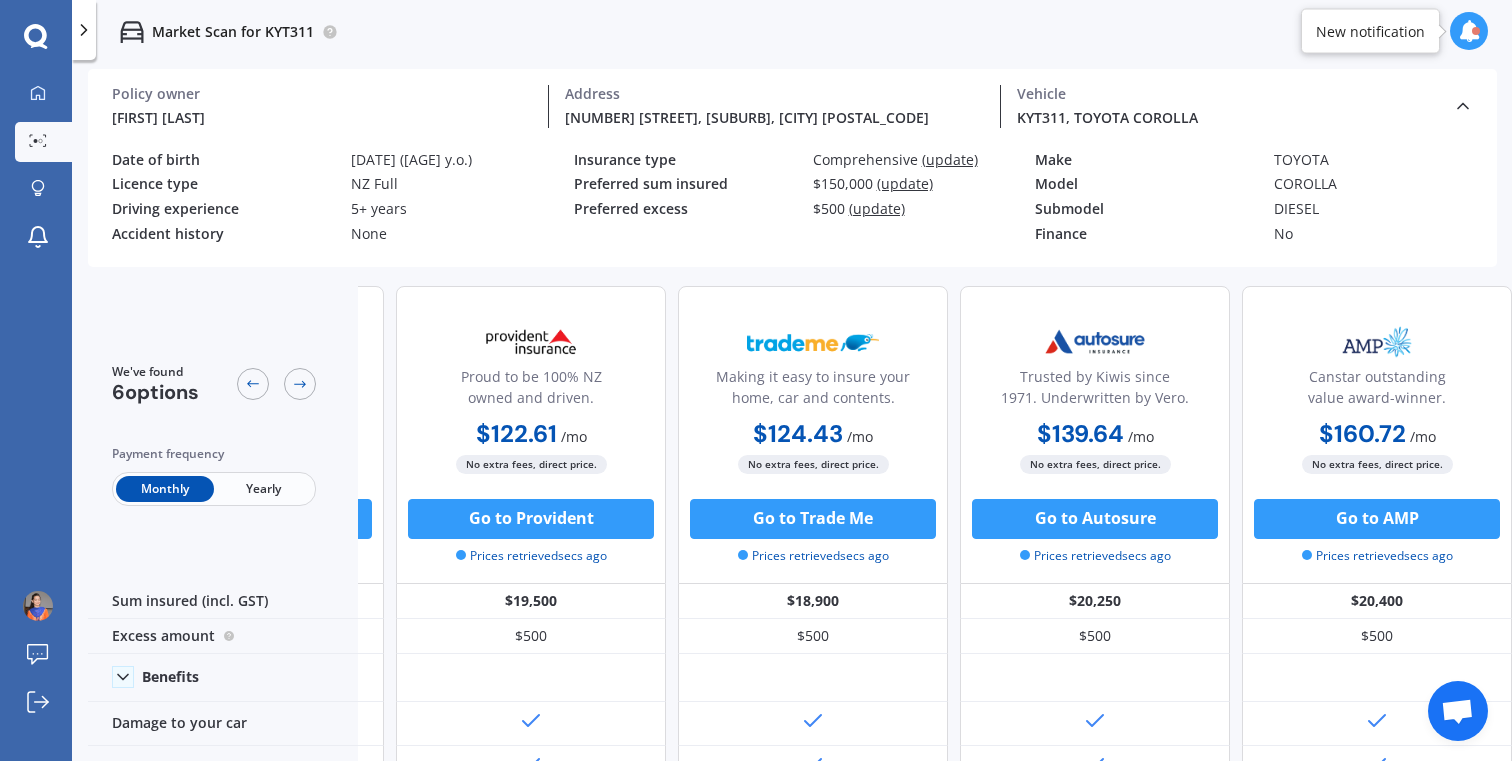 scroll, scrollTop: 0, scrollLeft: 536, axis: horizontal 